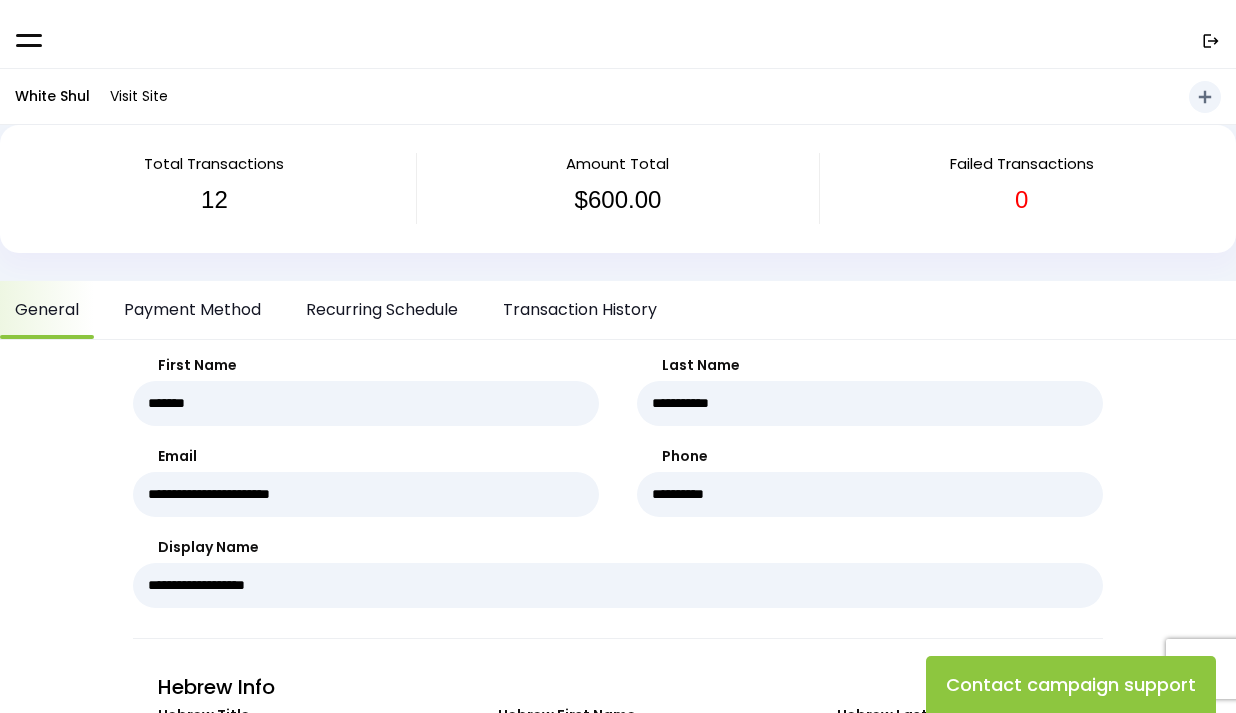 scroll, scrollTop: 0, scrollLeft: 0, axis: both 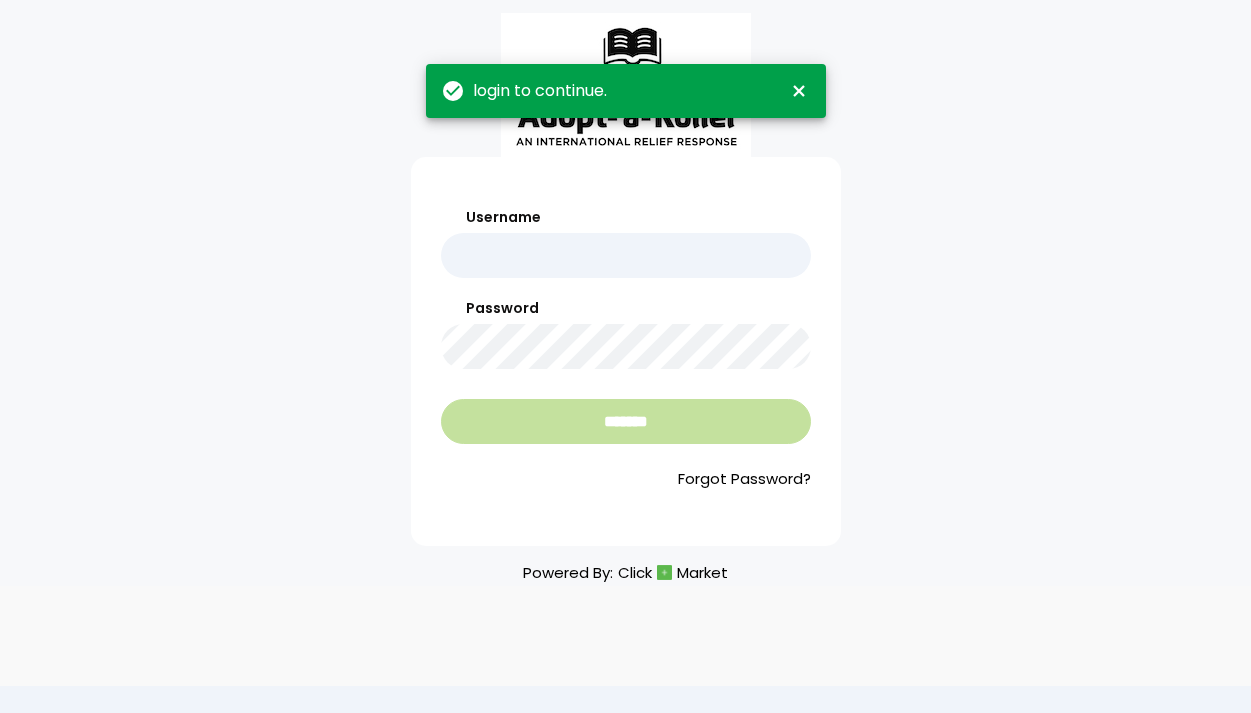 type on "*******" 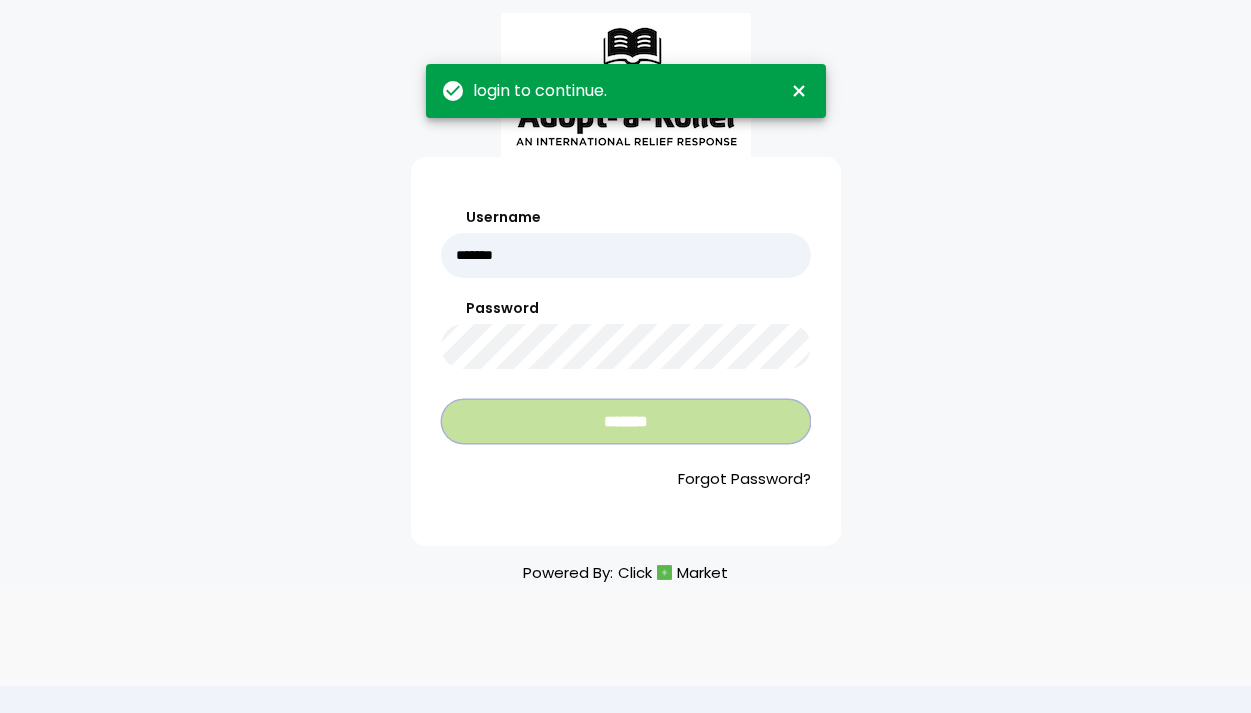 click on "*******" at bounding box center (626, 421) 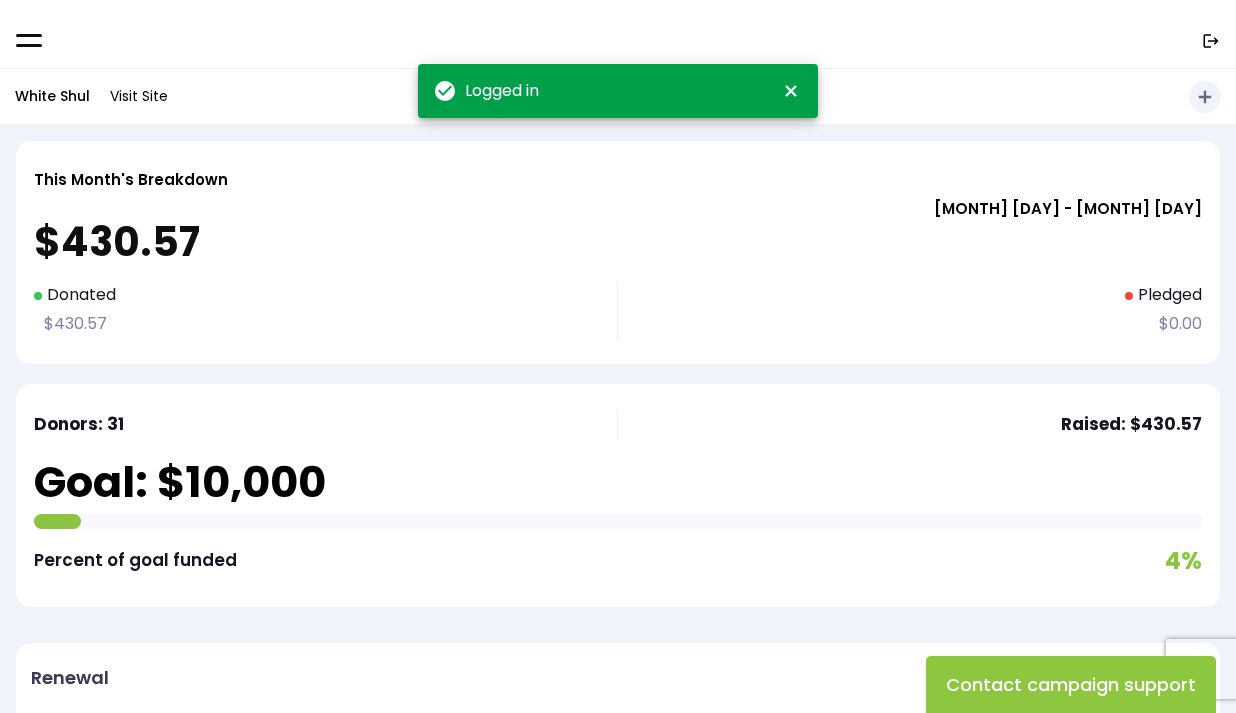 scroll, scrollTop: 0, scrollLeft: 0, axis: both 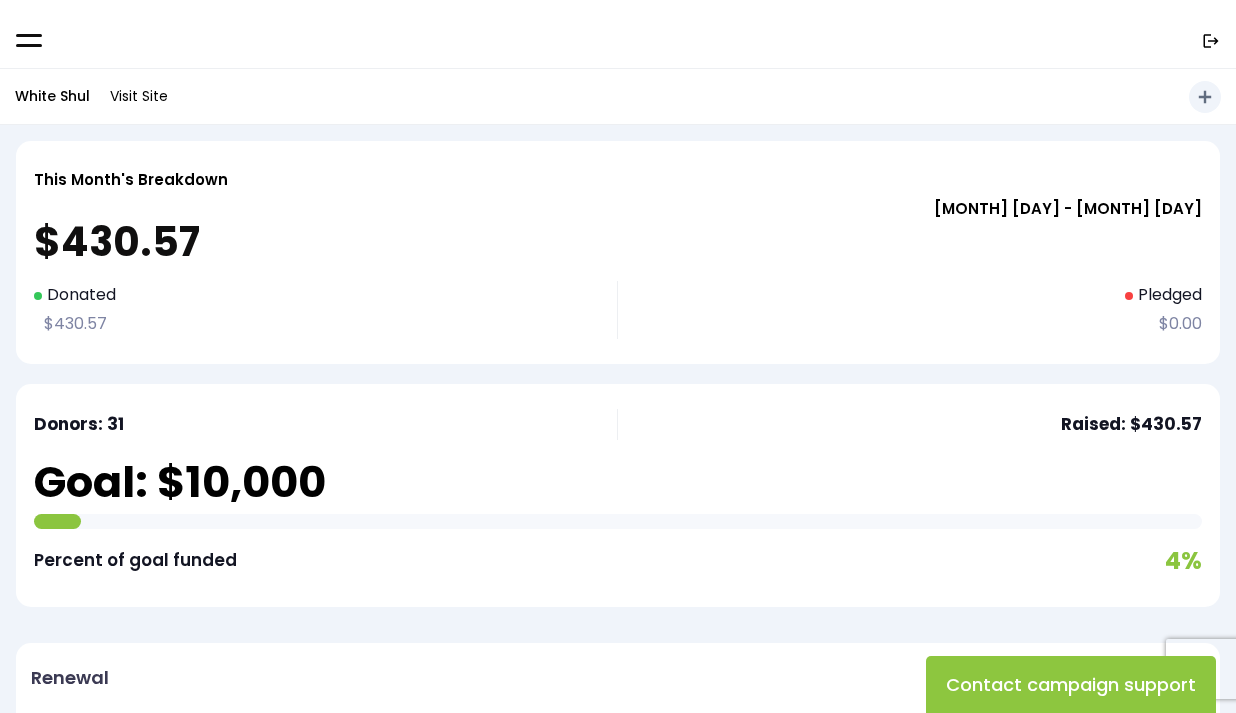 click on "$430.57" at bounding box center (618, 242) 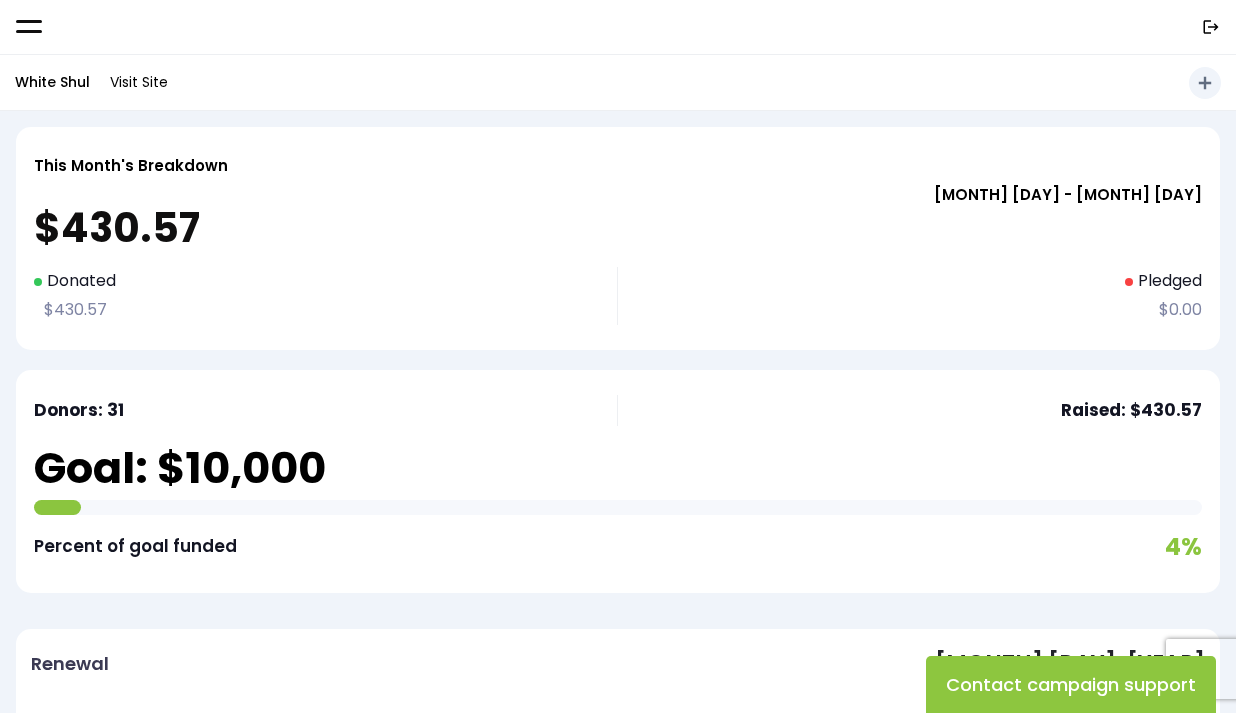 scroll, scrollTop: 0, scrollLeft: 0, axis: both 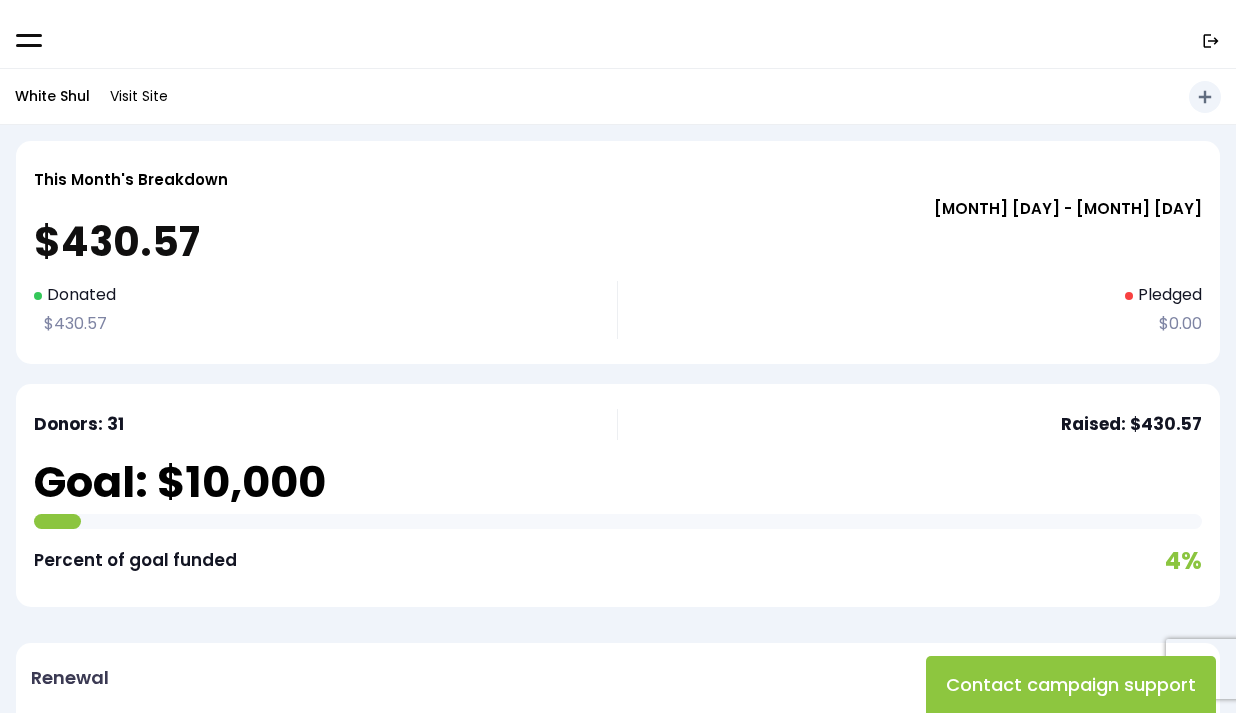 click on ".st0{fill:none;}" at bounding box center [618, 34] 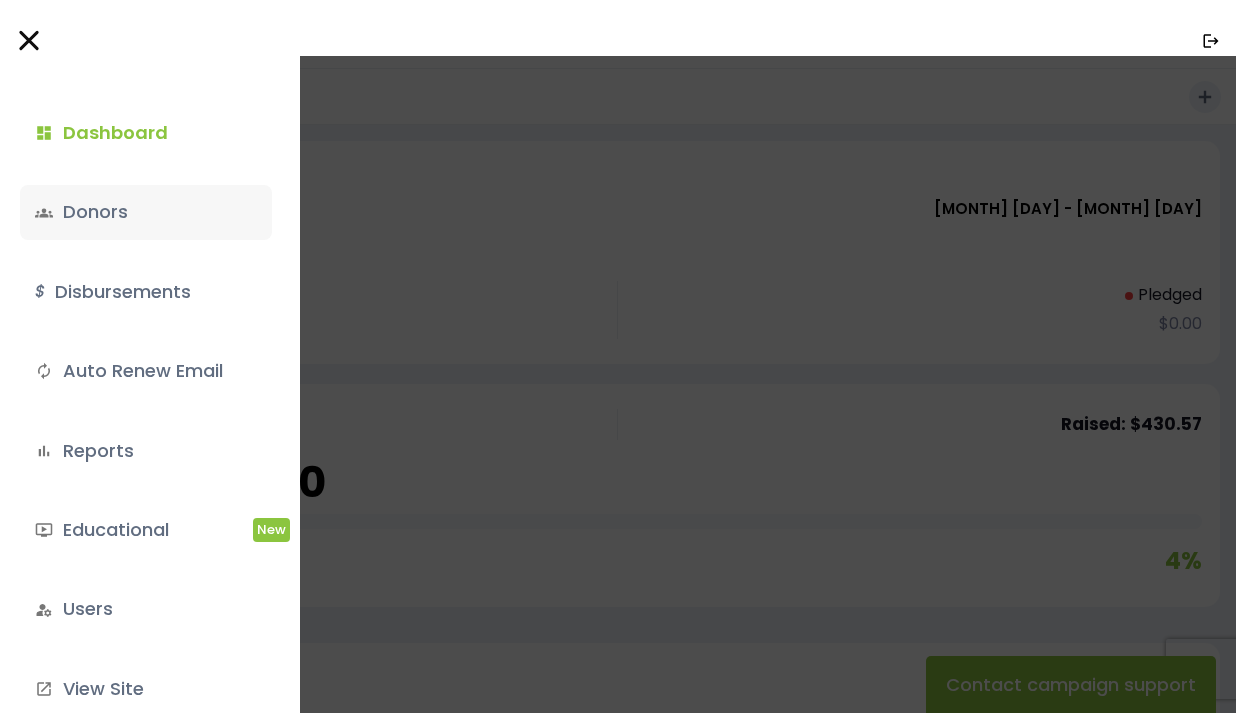 click on "groups Donors" at bounding box center [146, 212] 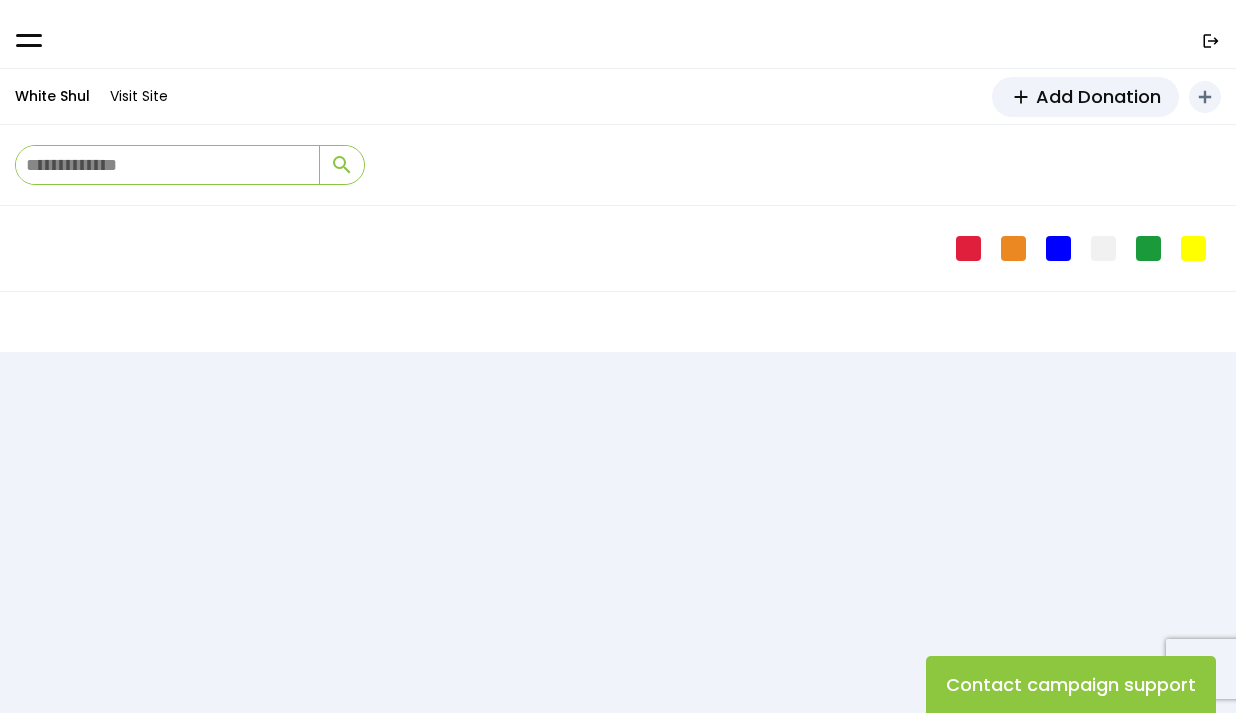 scroll, scrollTop: 0, scrollLeft: 0, axis: both 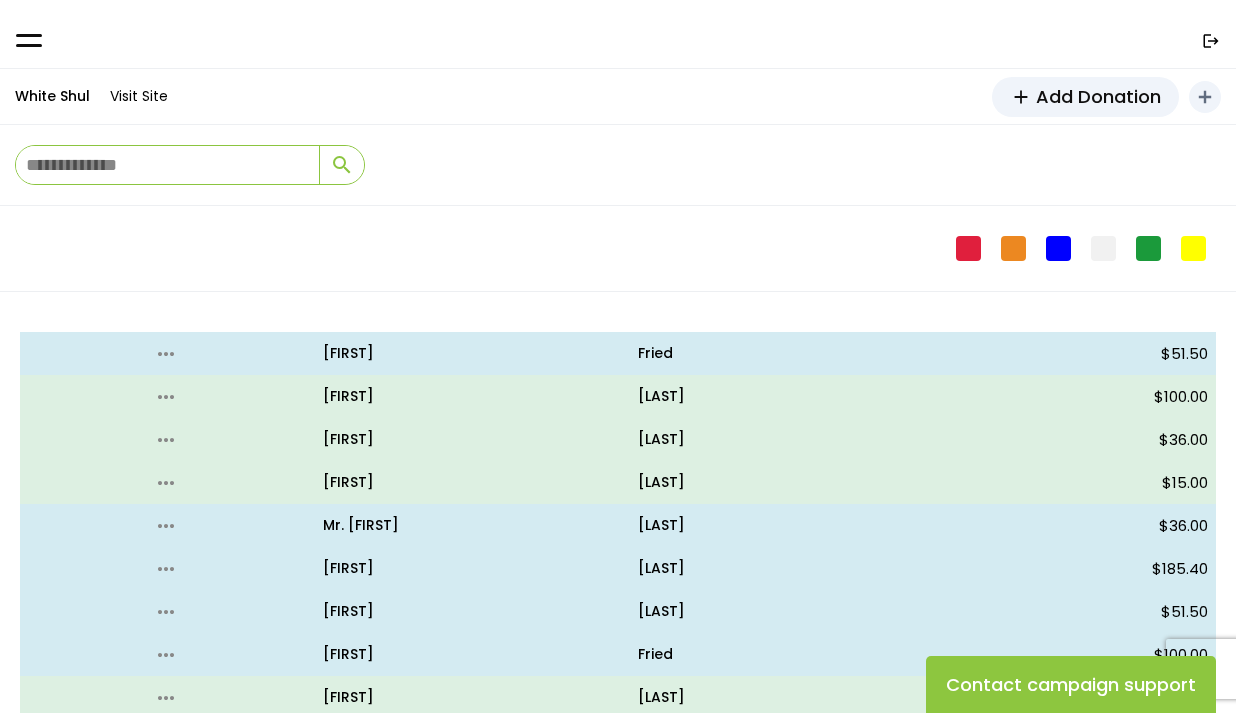 click at bounding box center [29, 40] 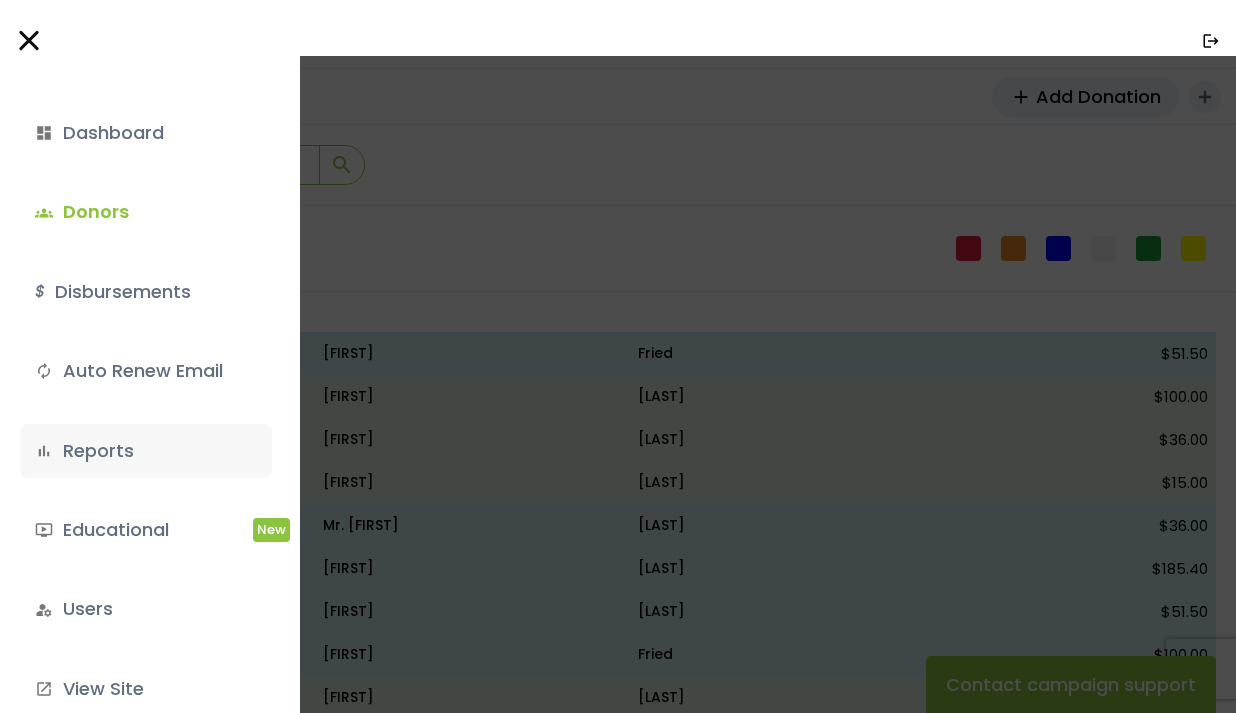 click on "bar_chart Reports" at bounding box center [146, 451] 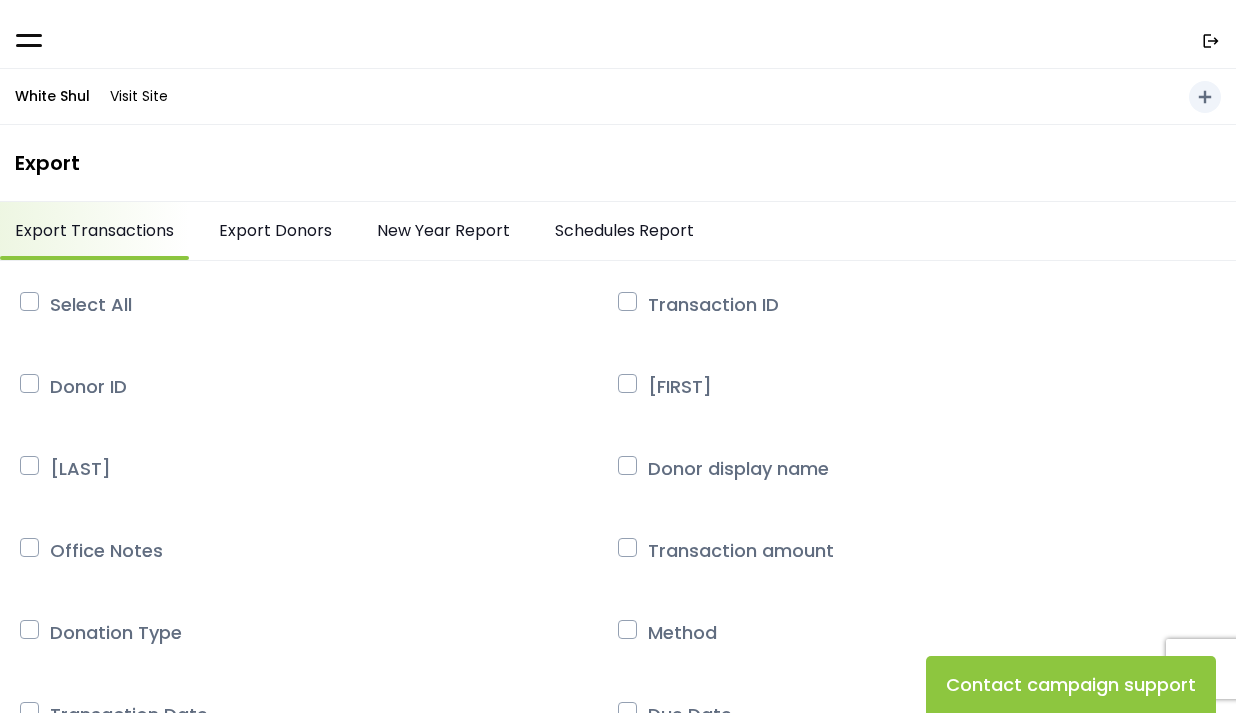 scroll, scrollTop: 0, scrollLeft: 0, axis: both 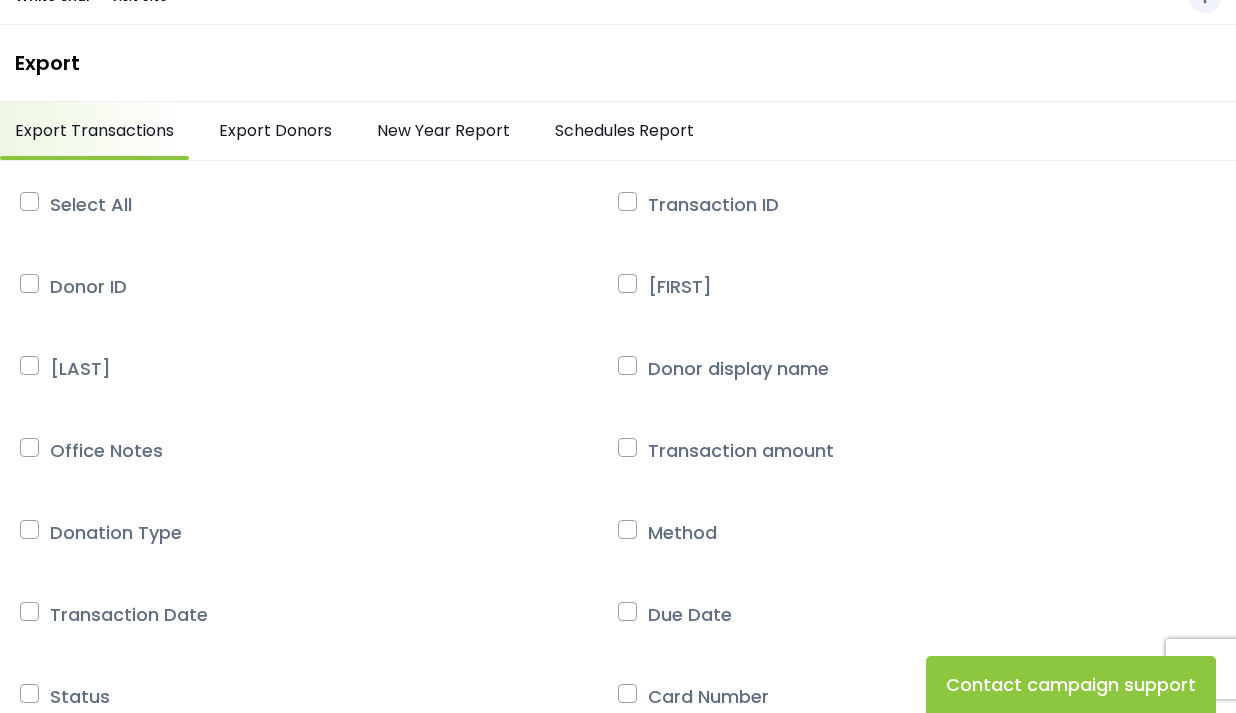 click at bounding box center [627, 447] 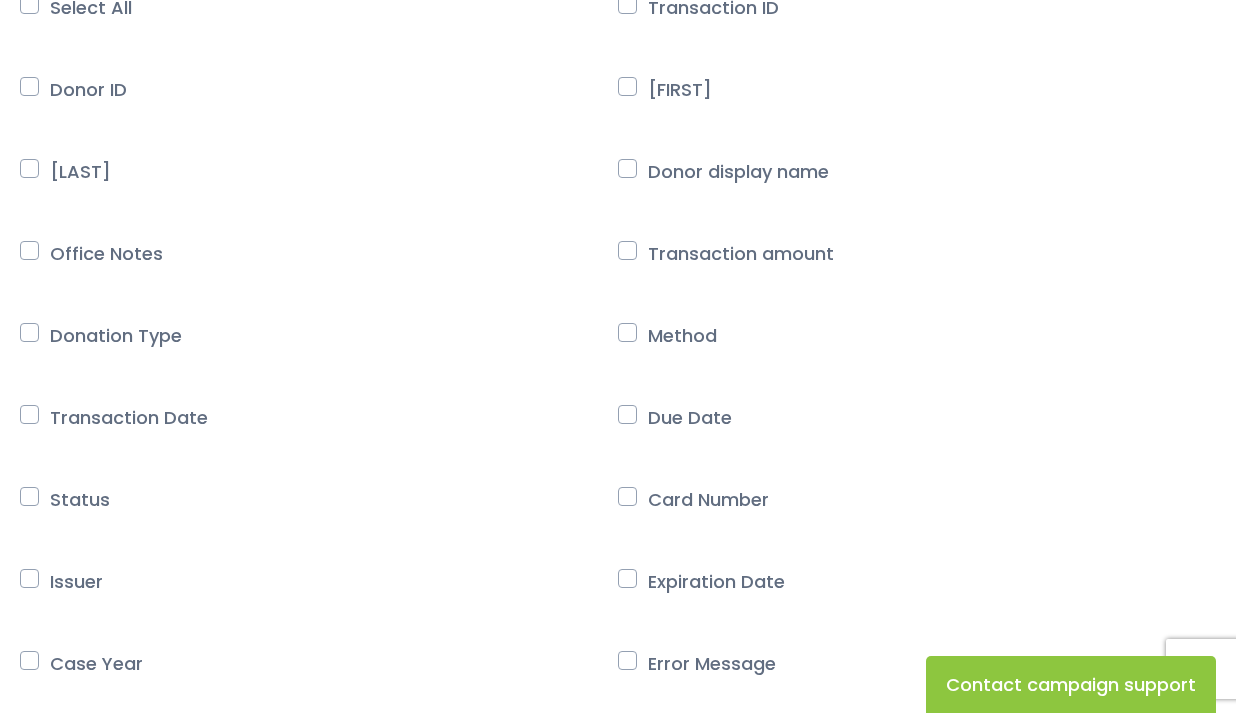 scroll, scrollTop: 400, scrollLeft: 0, axis: vertical 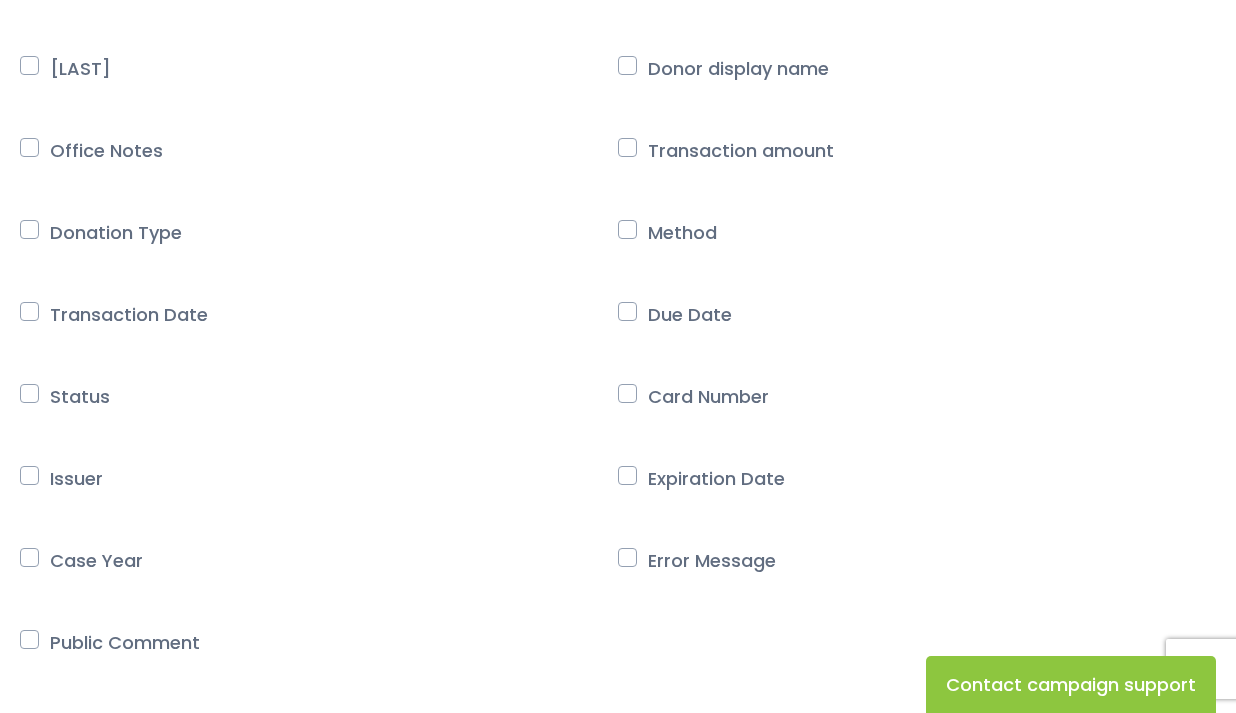 click at bounding box center [627, 229] 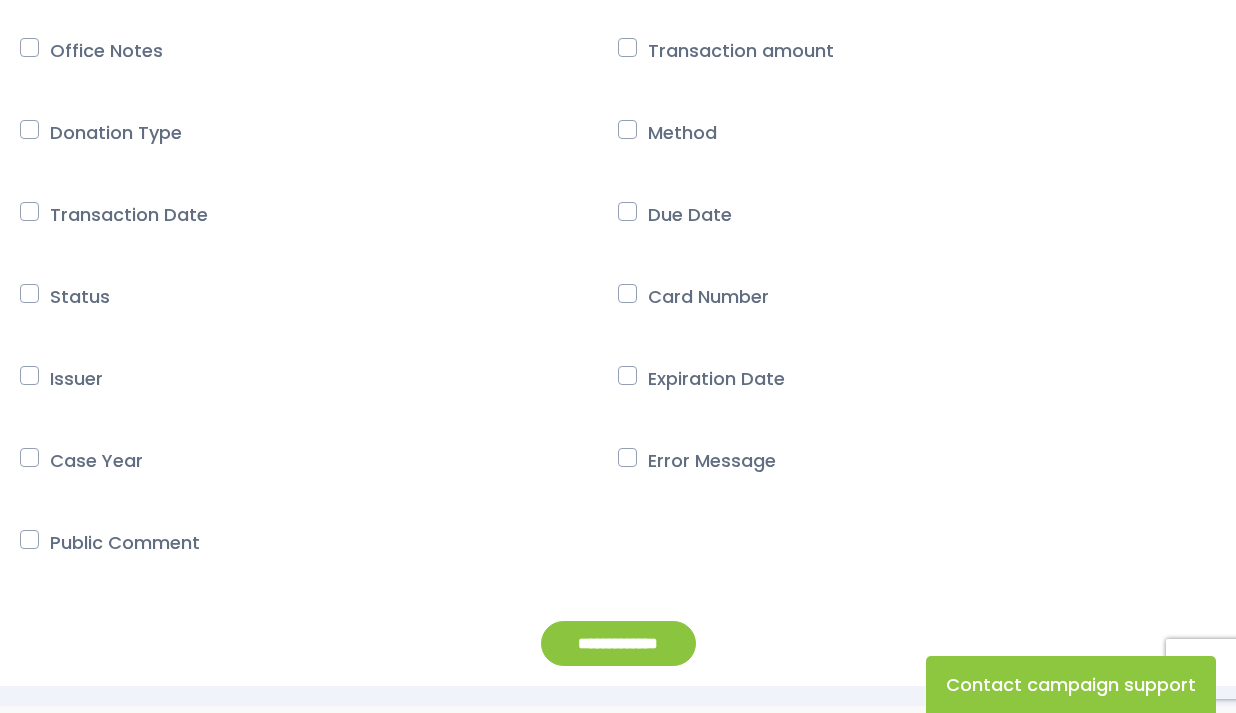 scroll, scrollTop: 0, scrollLeft: 0, axis: both 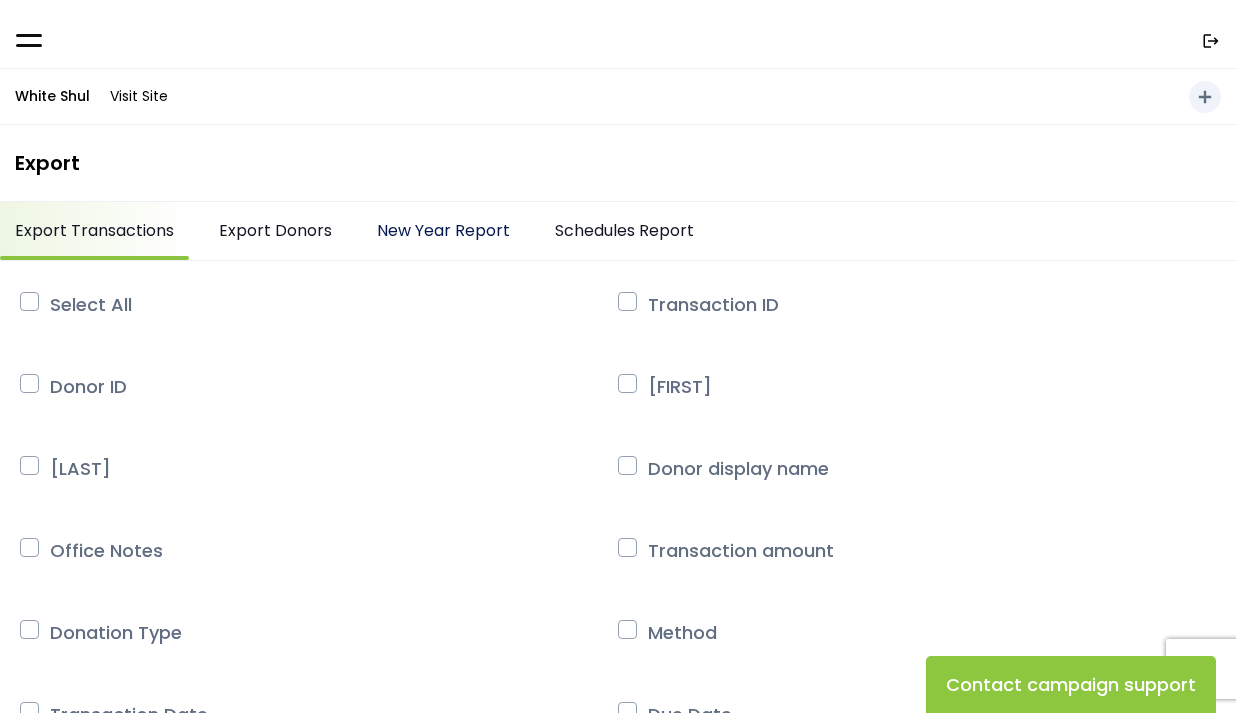 click on "New Year Report" at bounding box center [443, 231] 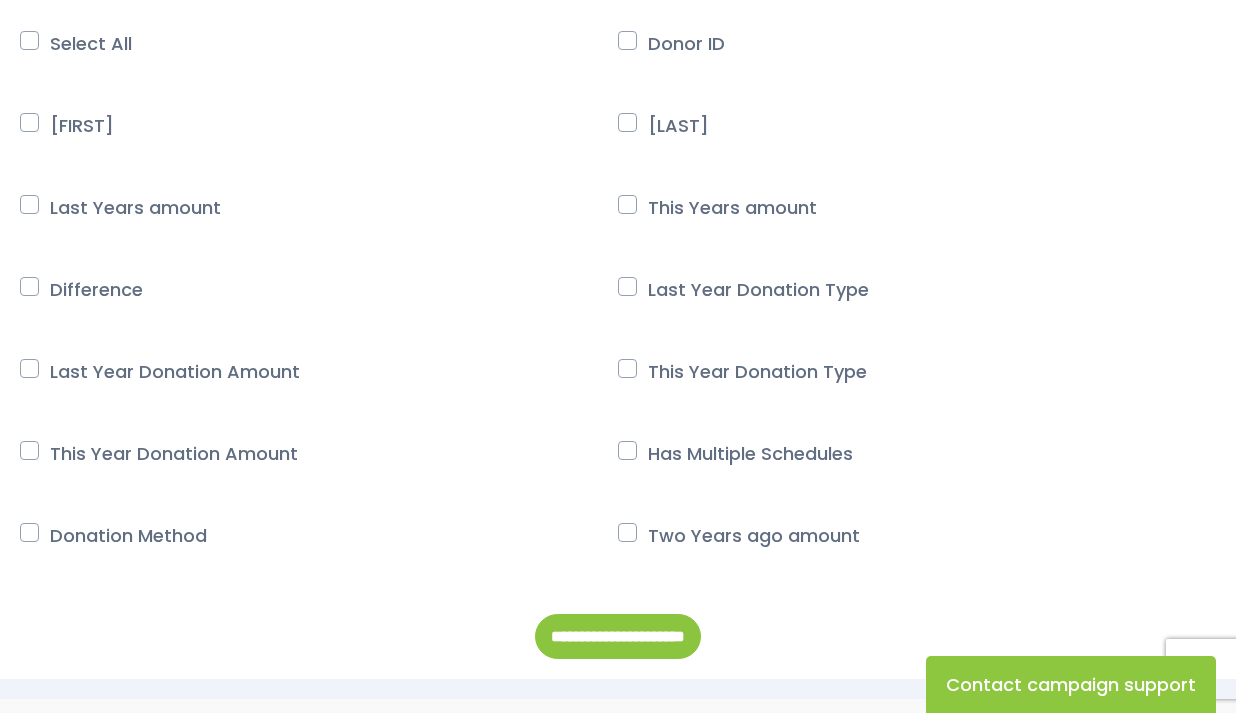scroll, scrollTop: 424, scrollLeft: 0, axis: vertical 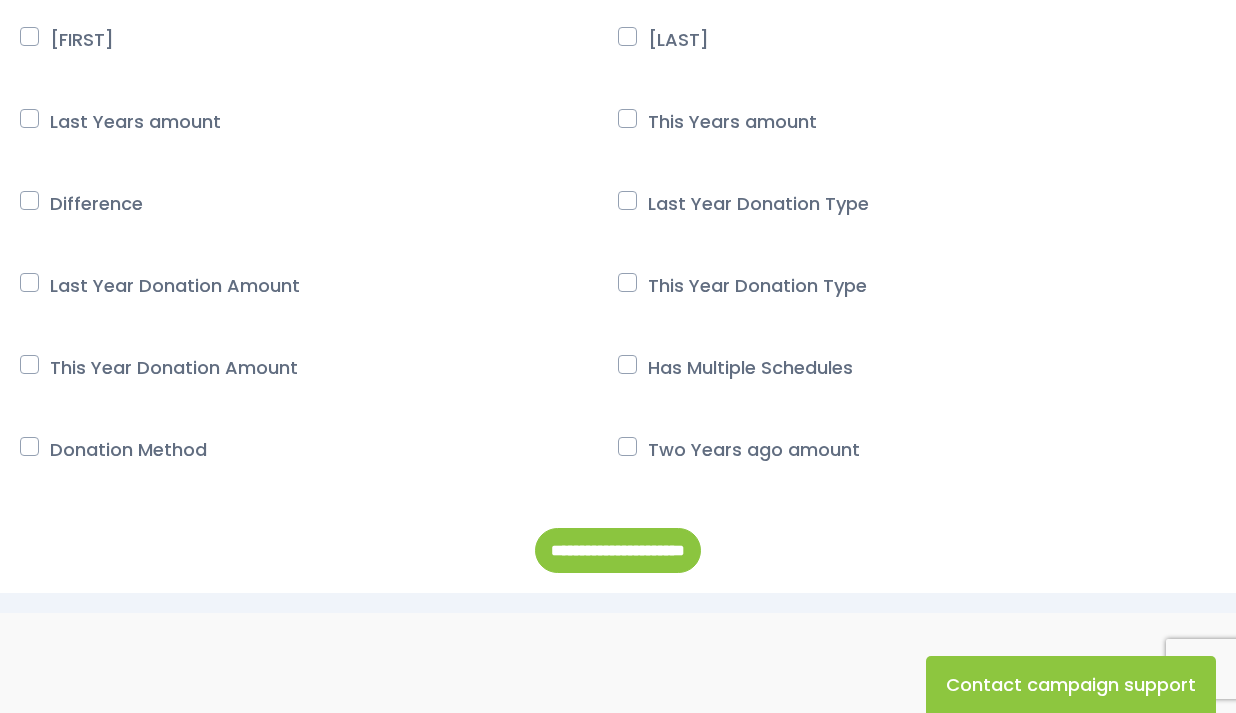 click at bounding box center (29, 364) 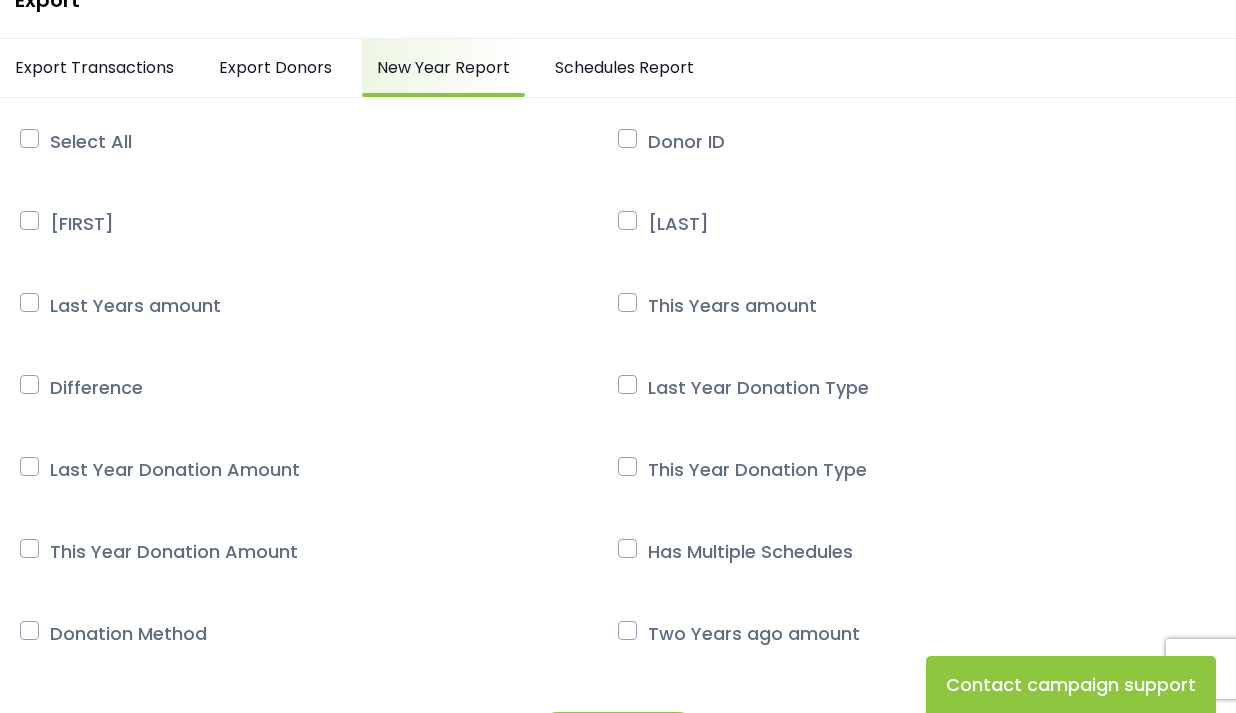 scroll, scrollTop: 224, scrollLeft: 0, axis: vertical 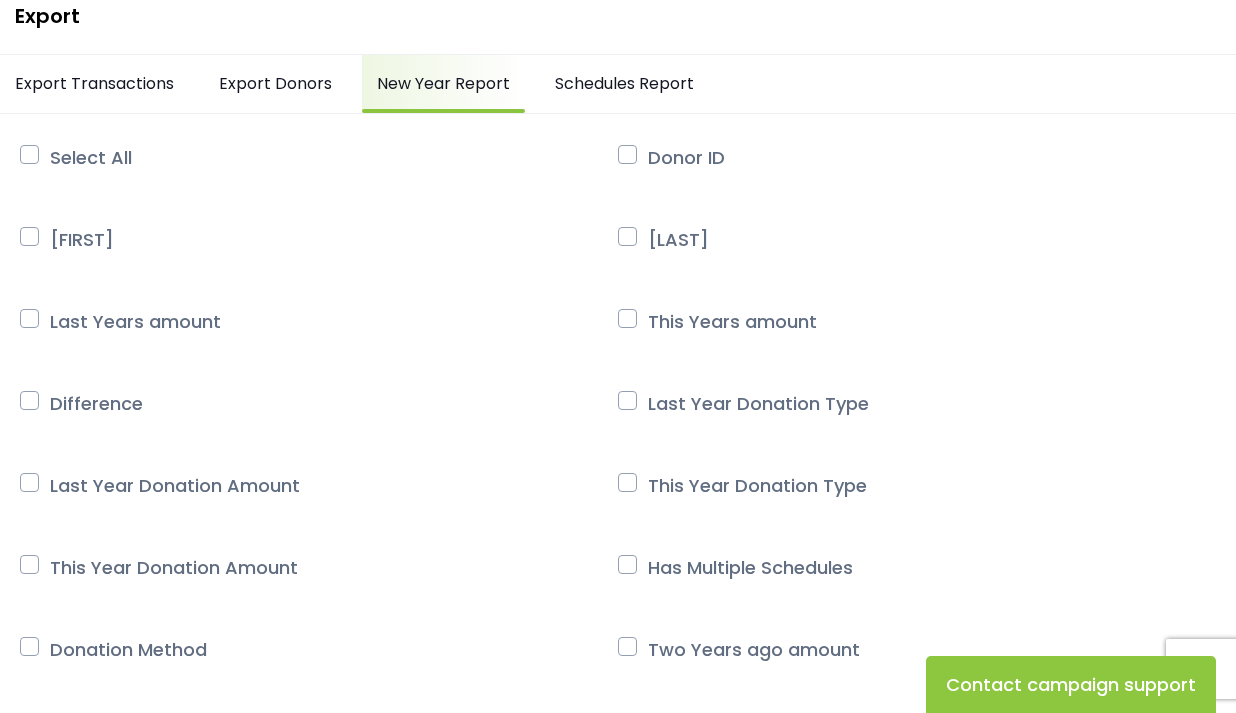 click at bounding box center [627, 482] 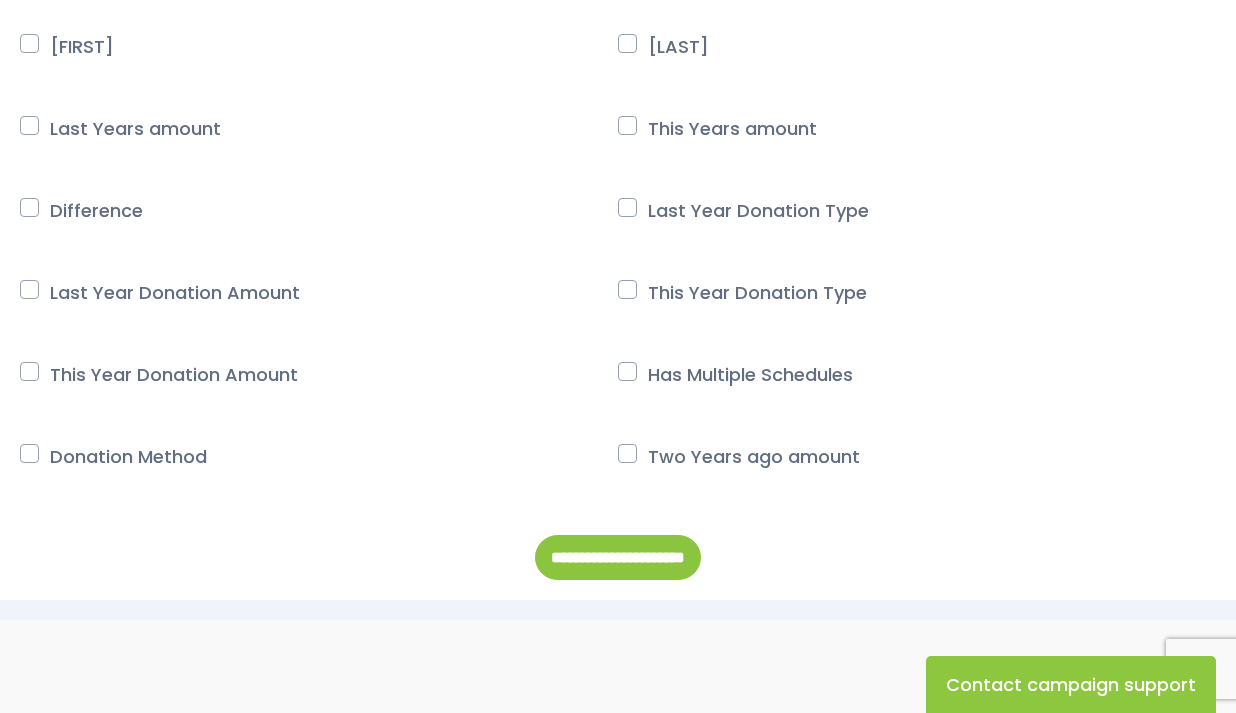 scroll, scrollTop: 424, scrollLeft: 0, axis: vertical 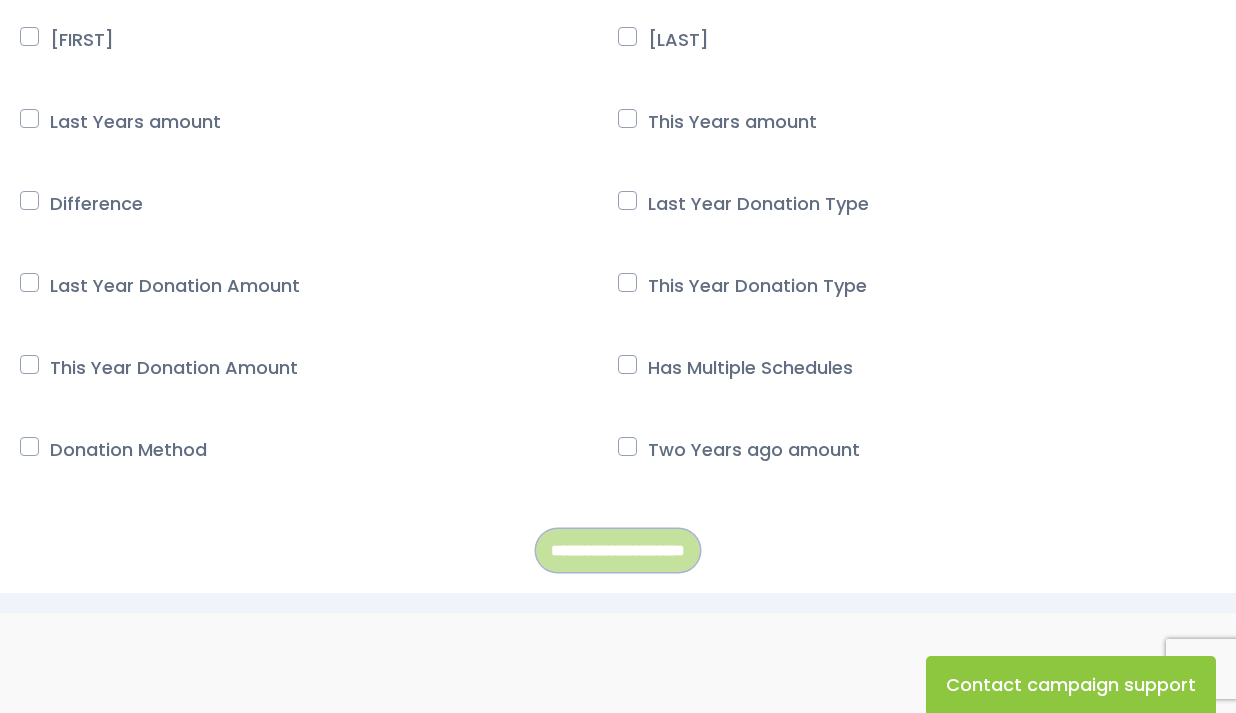 click on "**********" at bounding box center (618, 550) 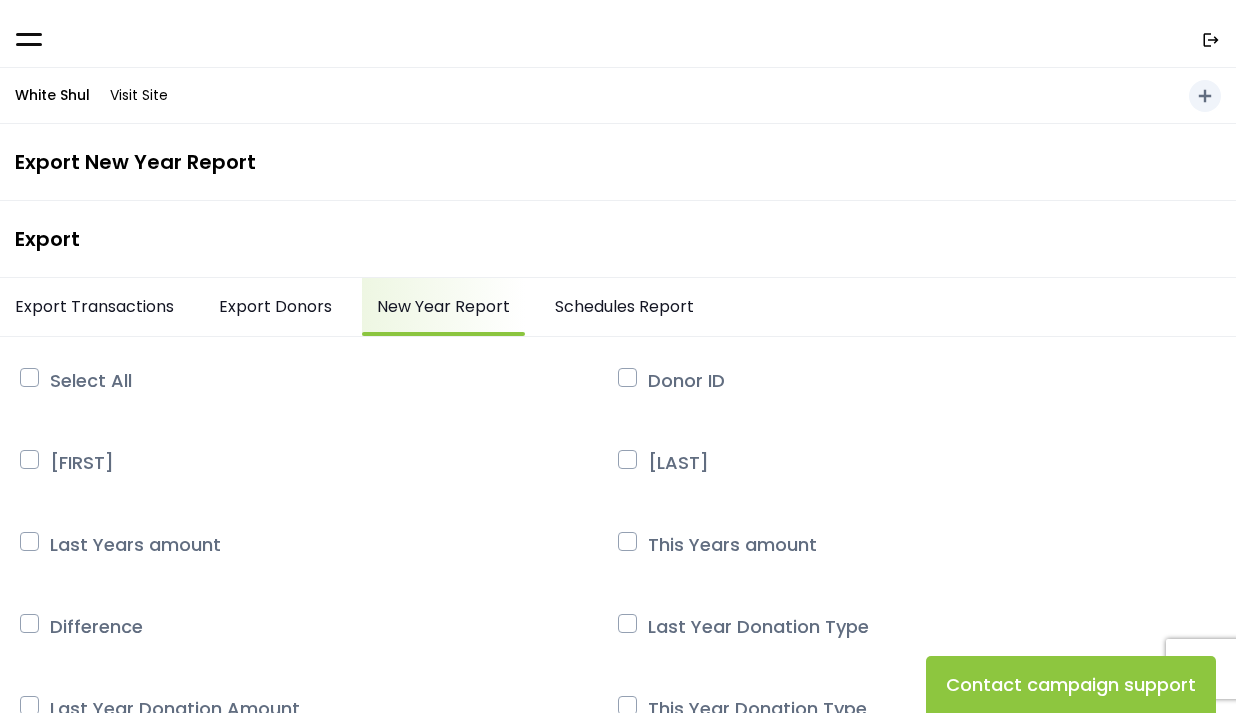scroll, scrollTop: 0, scrollLeft: 0, axis: both 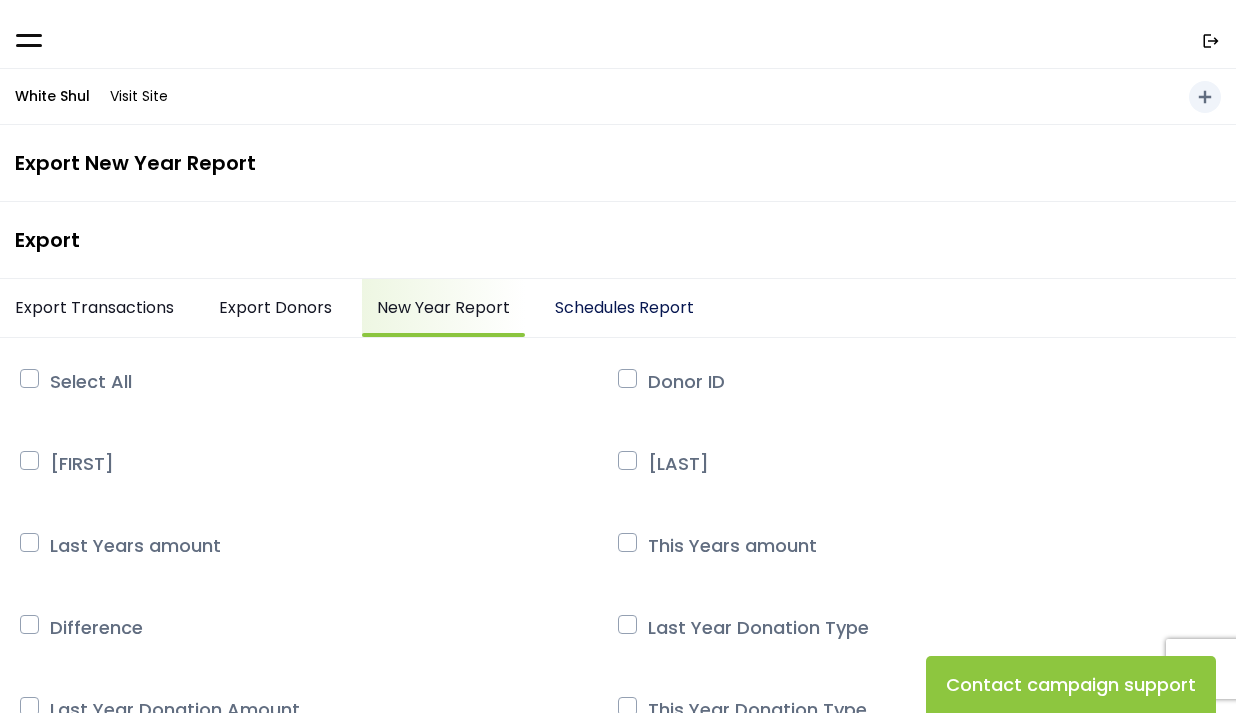 click on "Schedules Report" at bounding box center (624, 308) 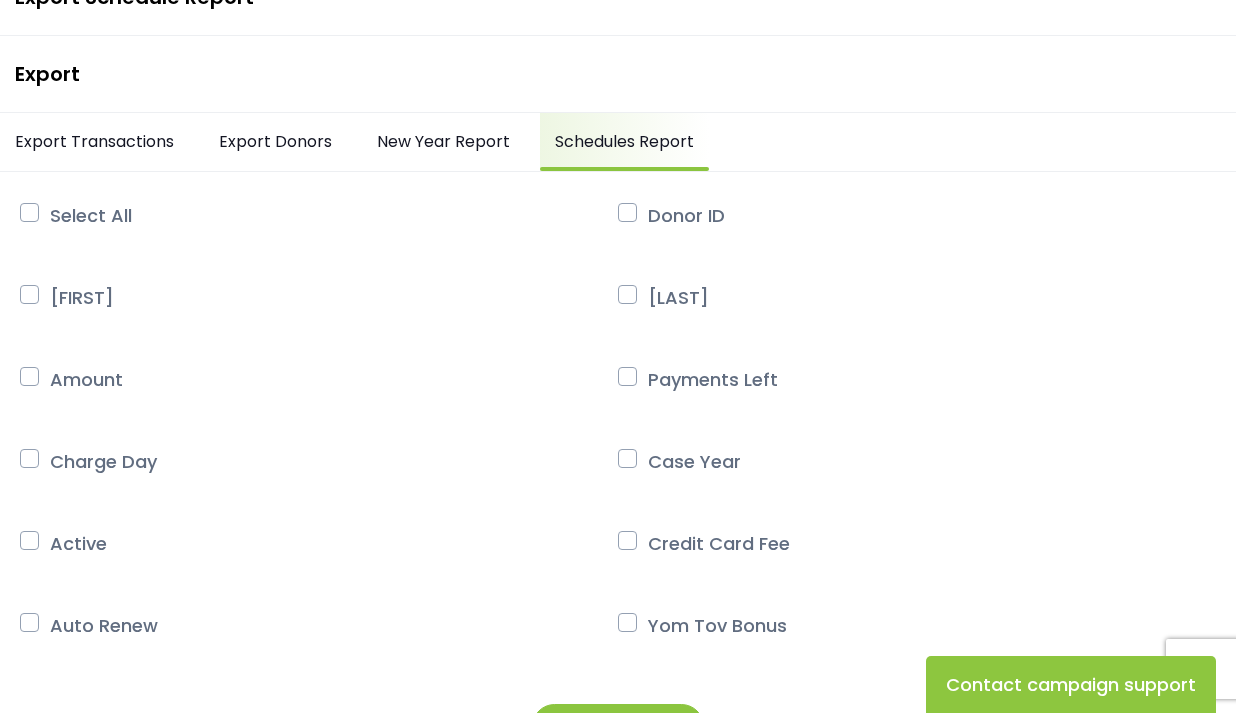 scroll, scrollTop: 0, scrollLeft: 0, axis: both 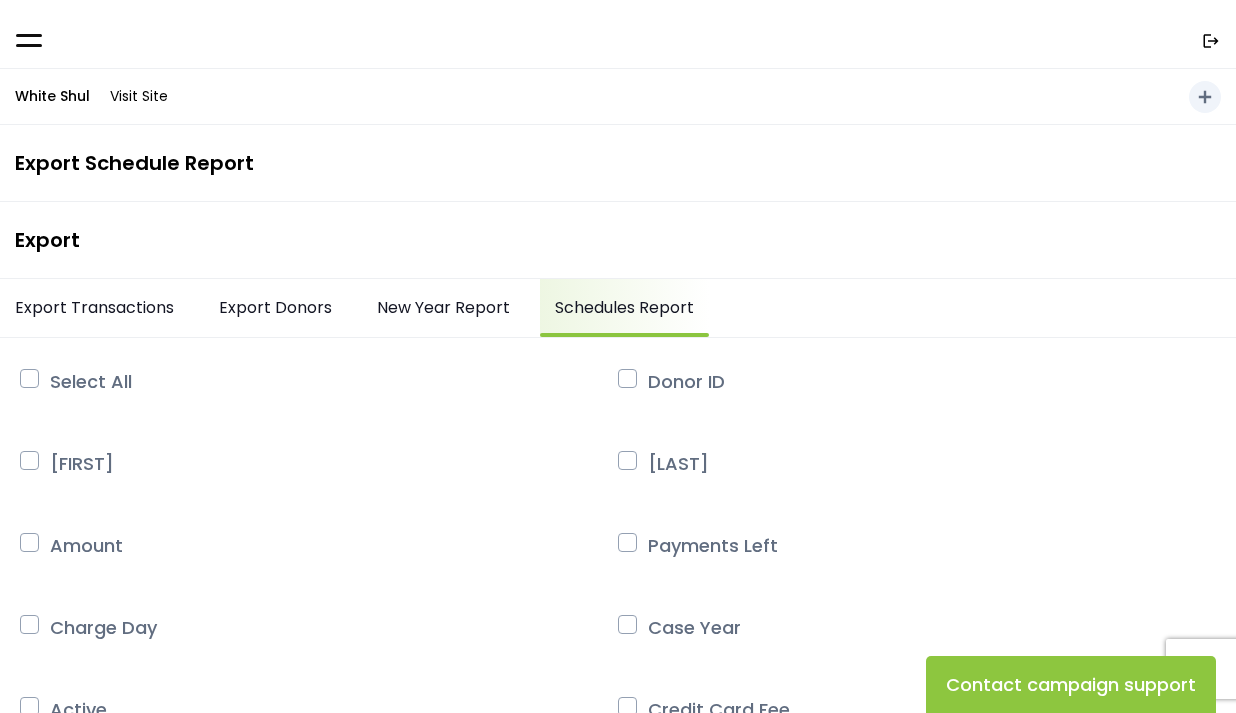 click on "White Shul" at bounding box center (52, 96) 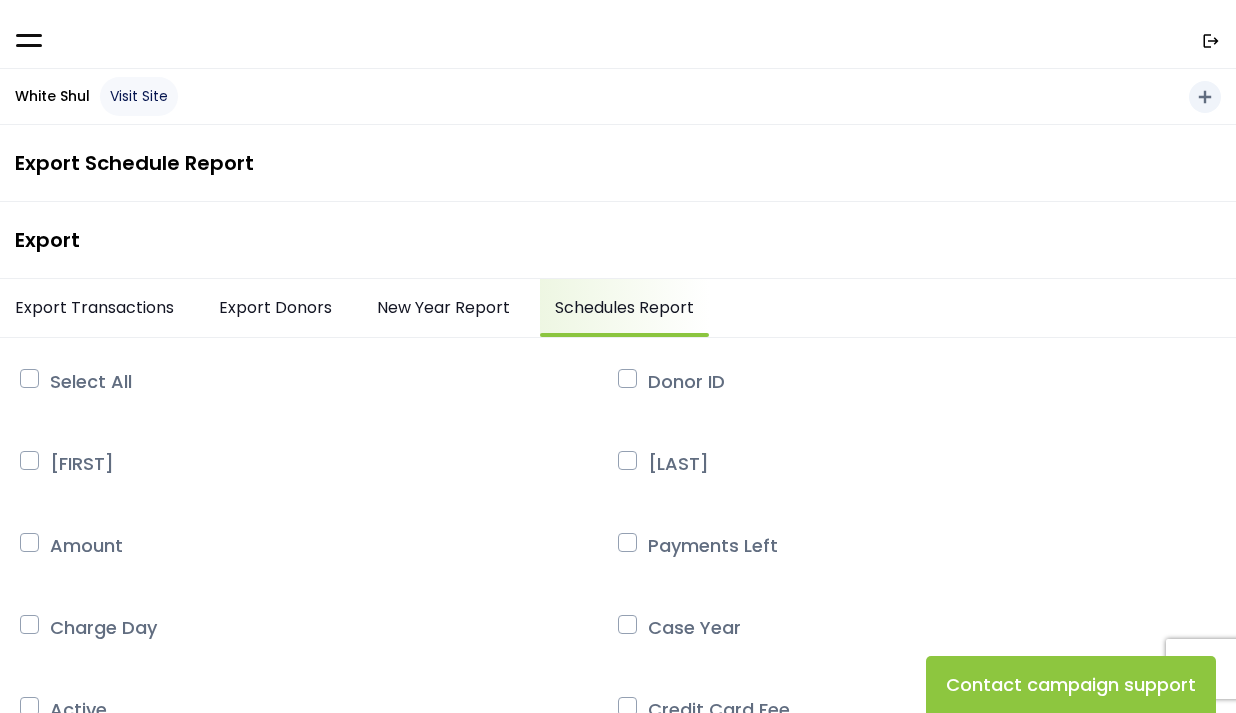click on "Visit Site" at bounding box center [139, 96] 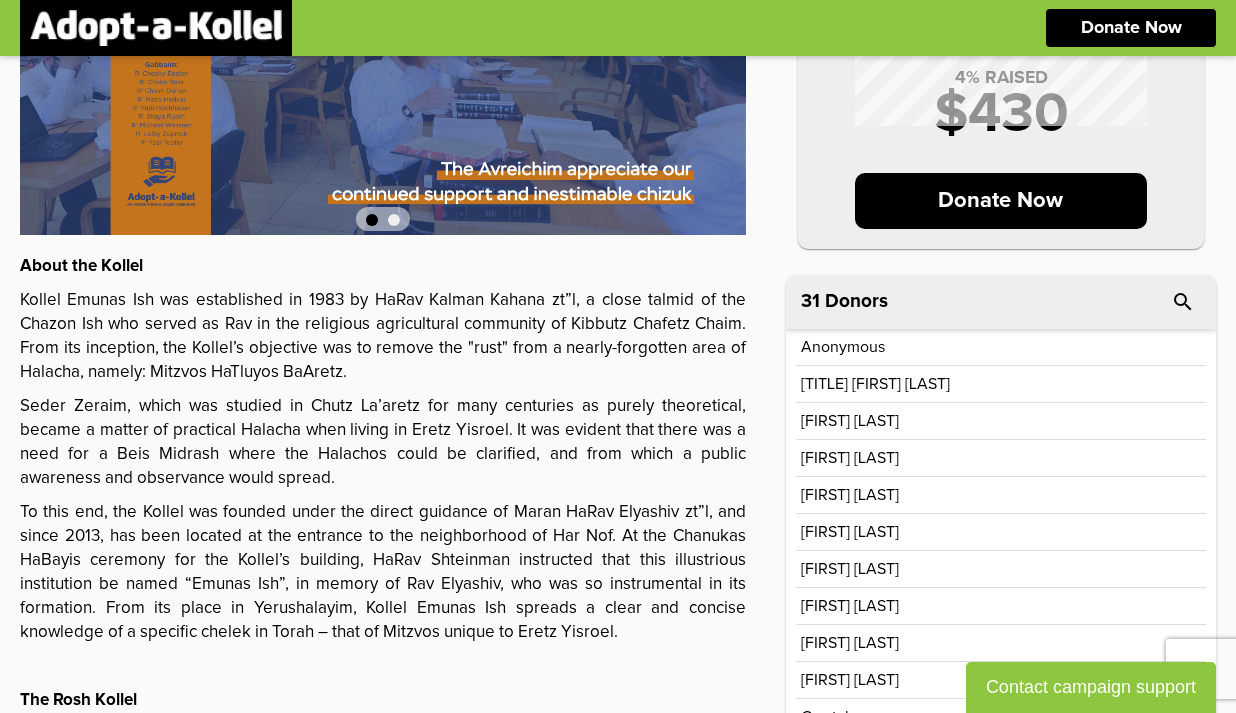 scroll, scrollTop: 300, scrollLeft: 0, axis: vertical 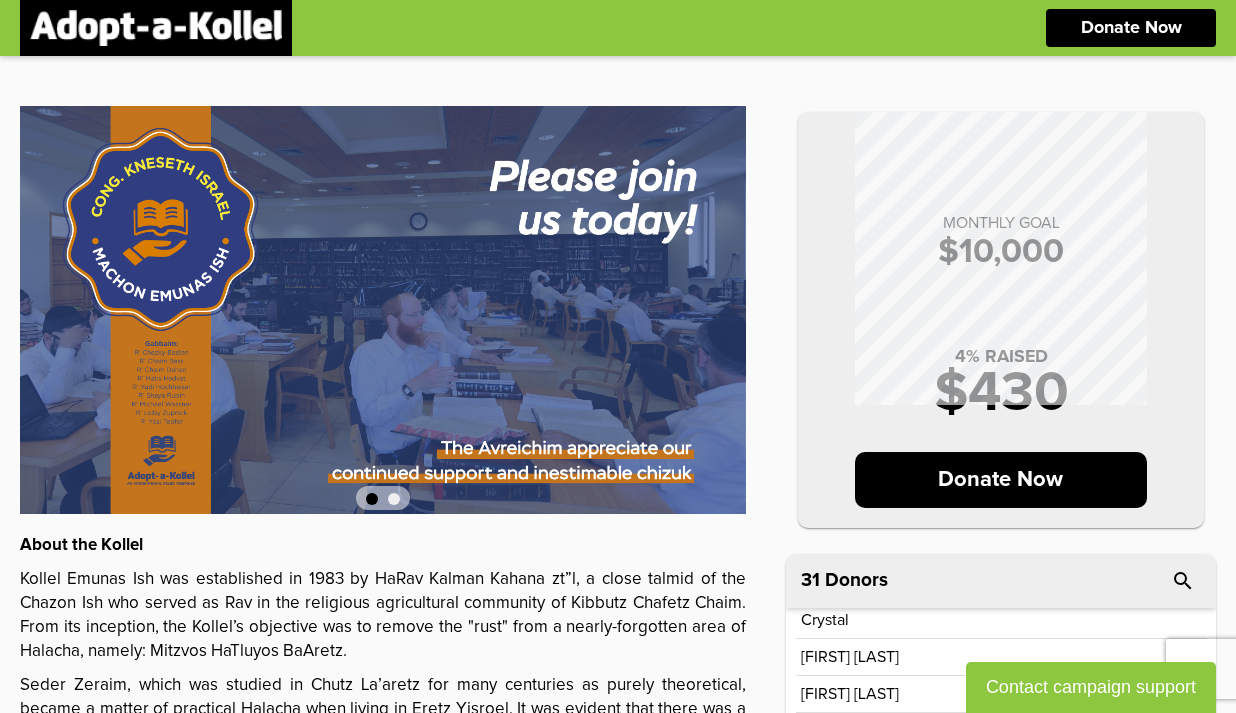 drag, startPoint x: 1104, startPoint y: 4, endPoint x: 822, endPoint y: 72, distance: 290.08273 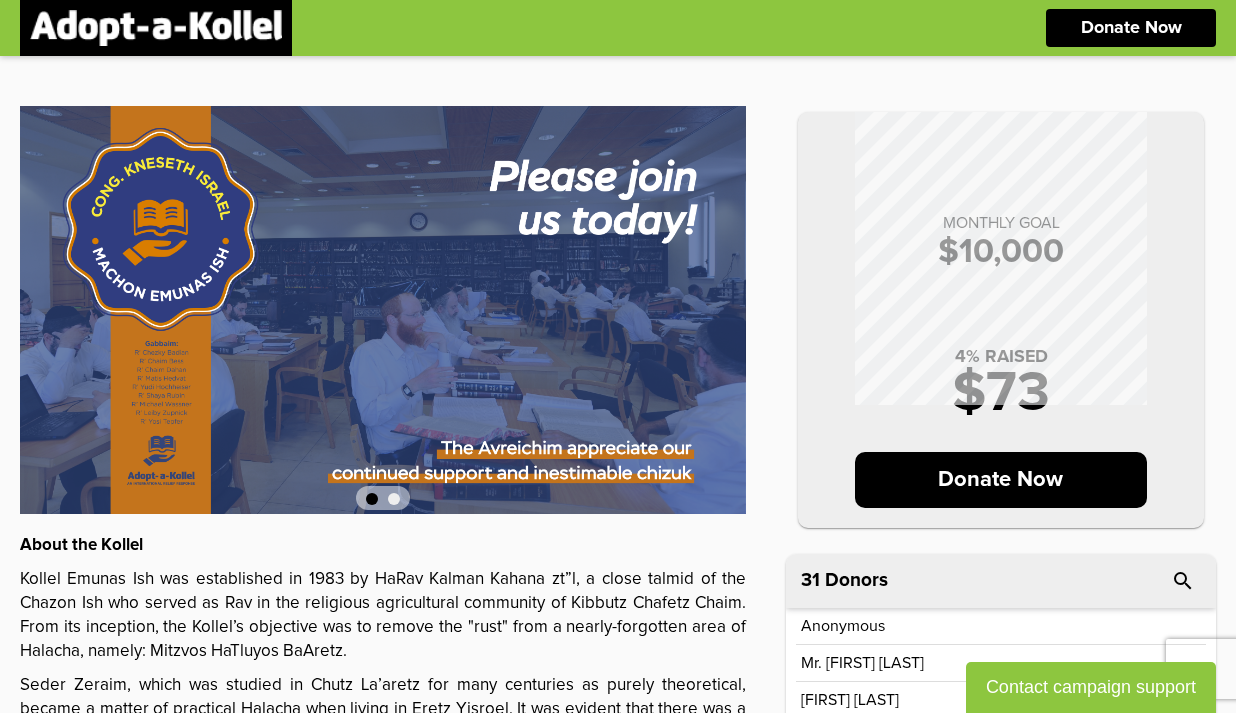 scroll, scrollTop: 0, scrollLeft: 0, axis: both 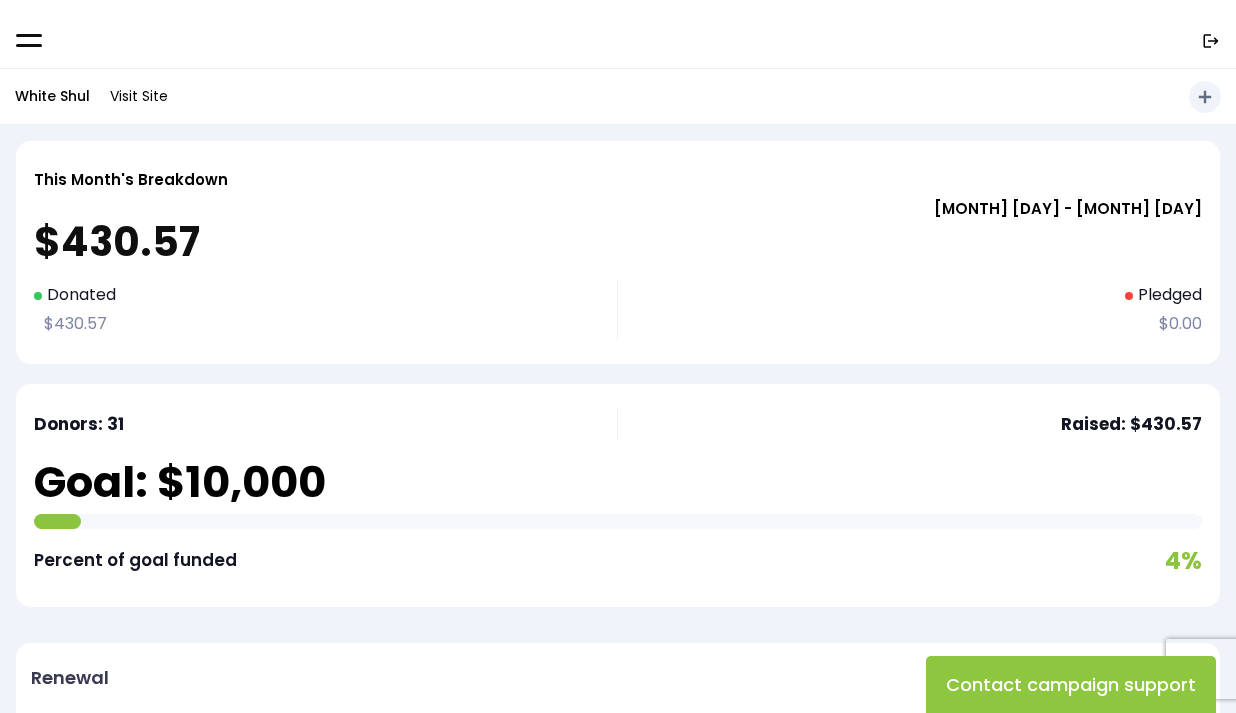 click on "$430.57" at bounding box center (618, 242) 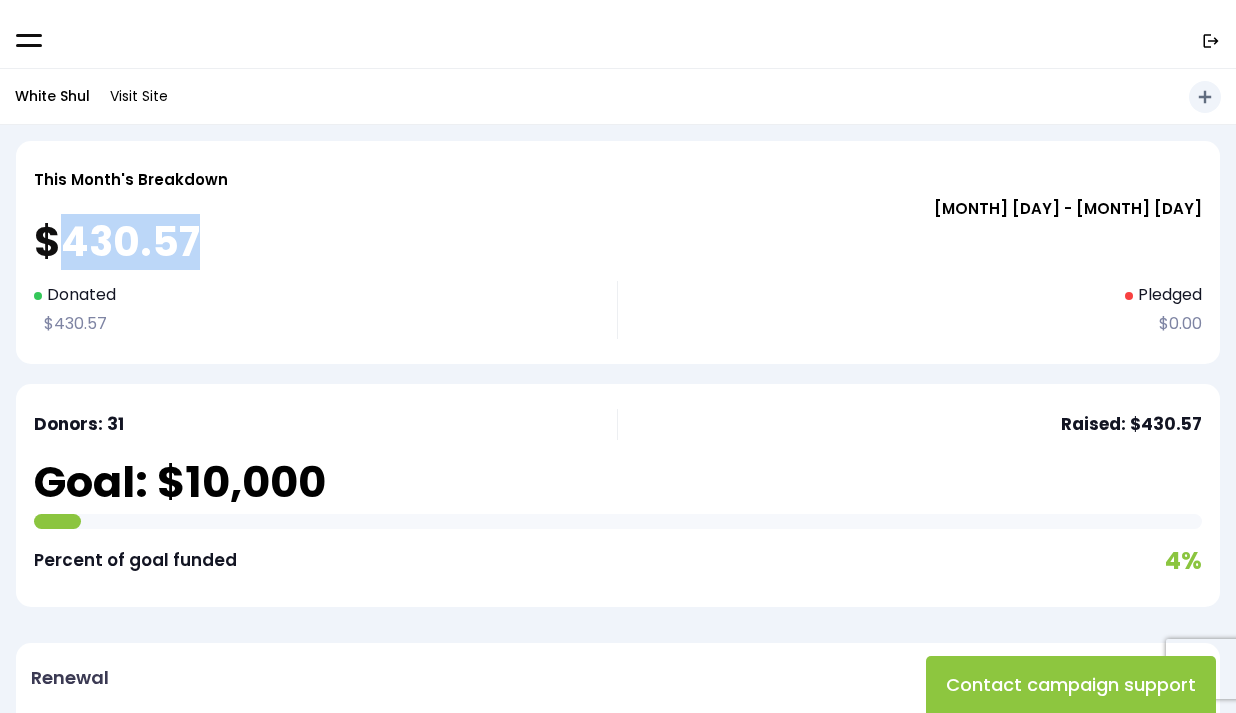 click on "$430.57" at bounding box center (618, 242) 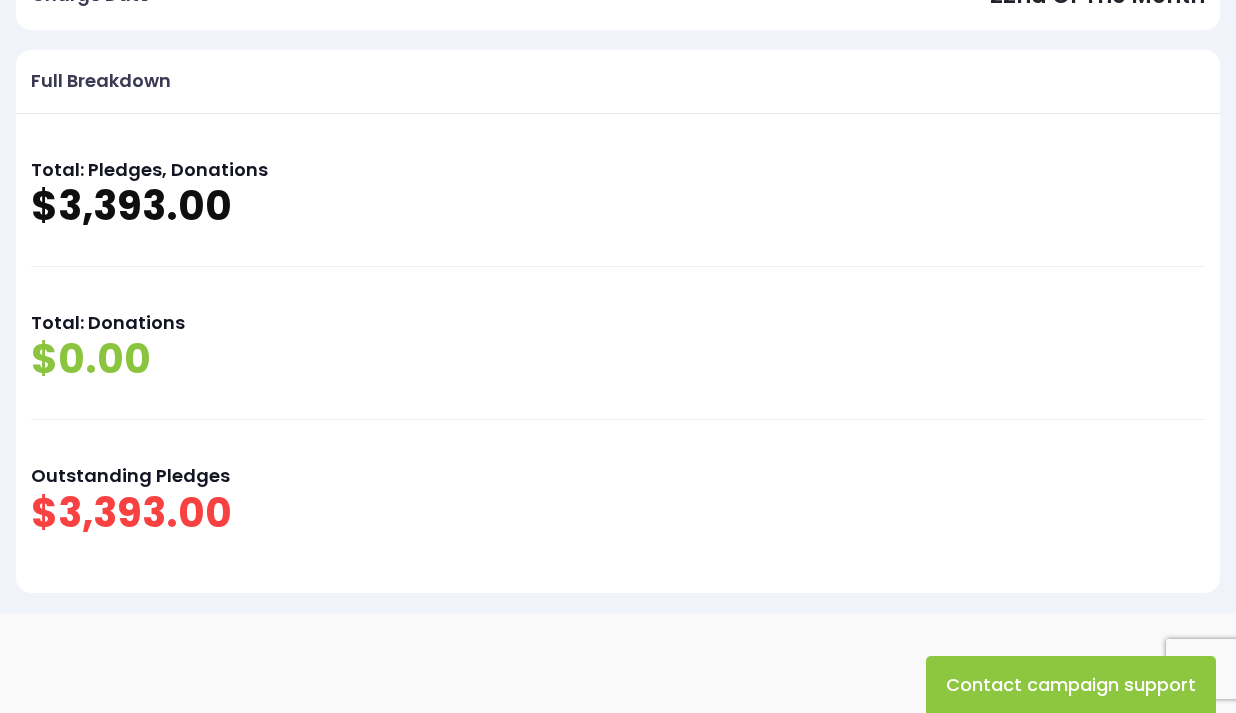scroll, scrollTop: 0, scrollLeft: 0, axis: both 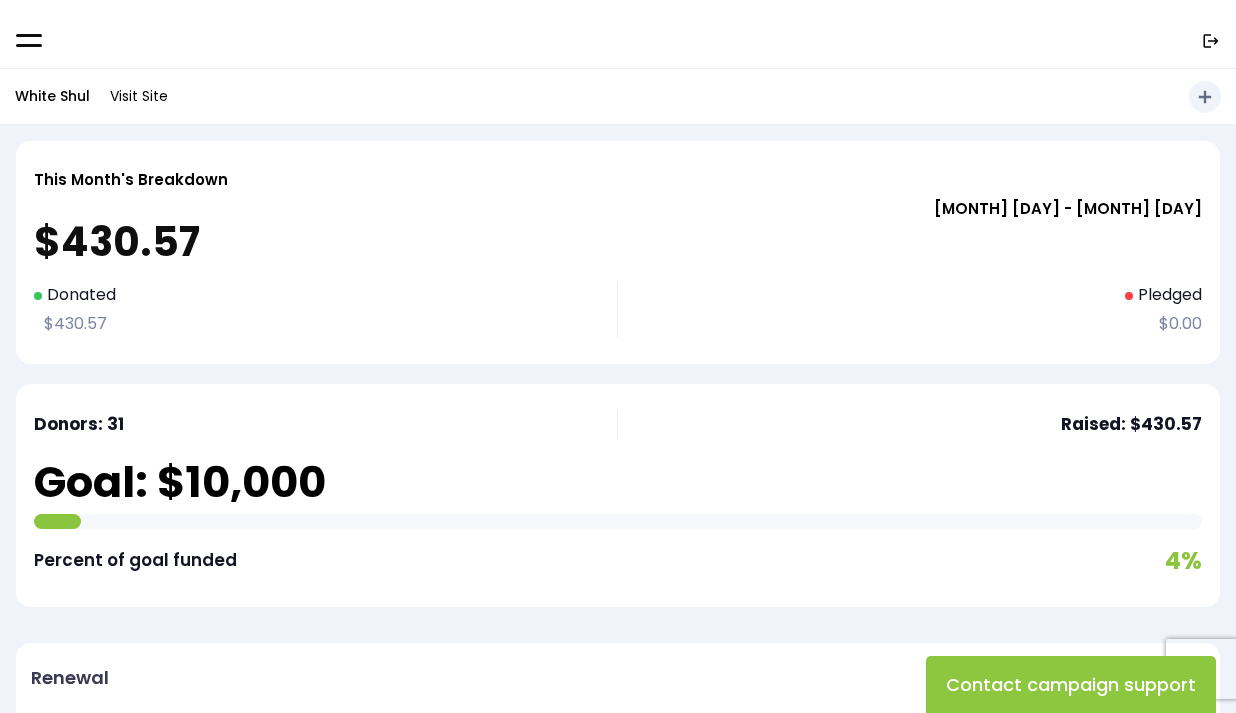 click on "This Month's Breakdown
June 22 - July 21
$430.57
Donated
$430.57
Pledged
$0.00" at bounding box center [618, 252] 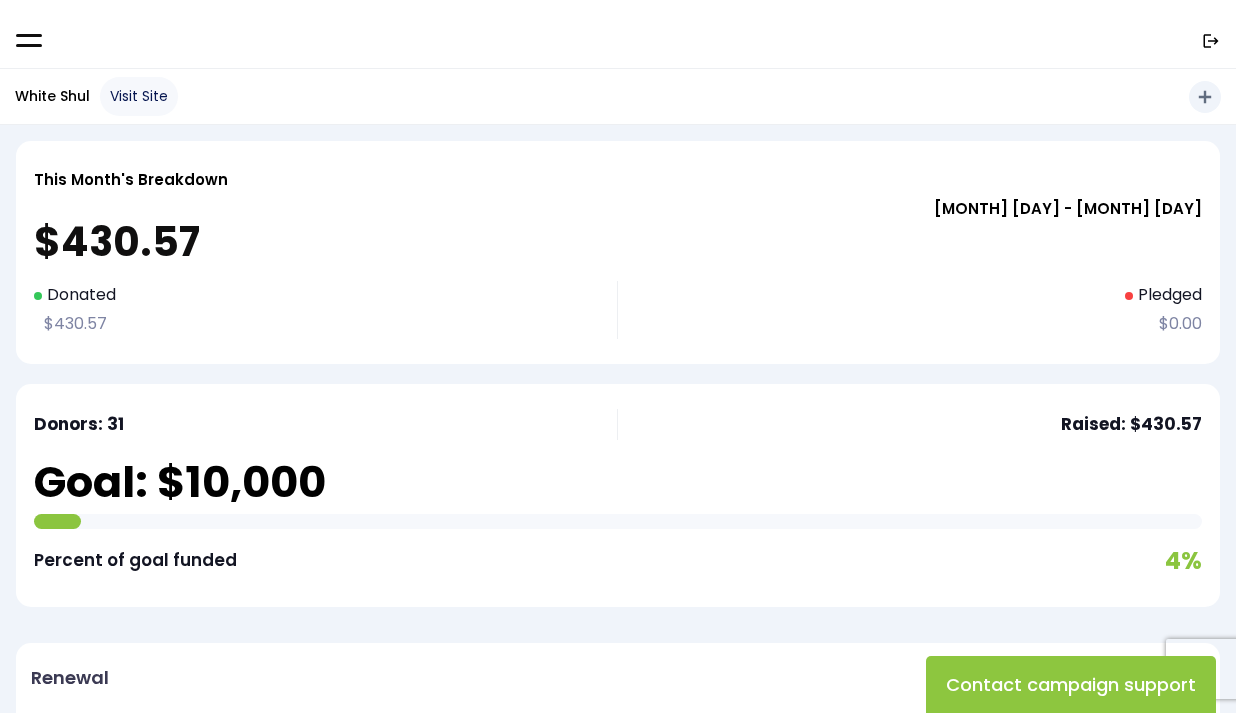 click on "Visit Site" at bounding box center [139, 96] 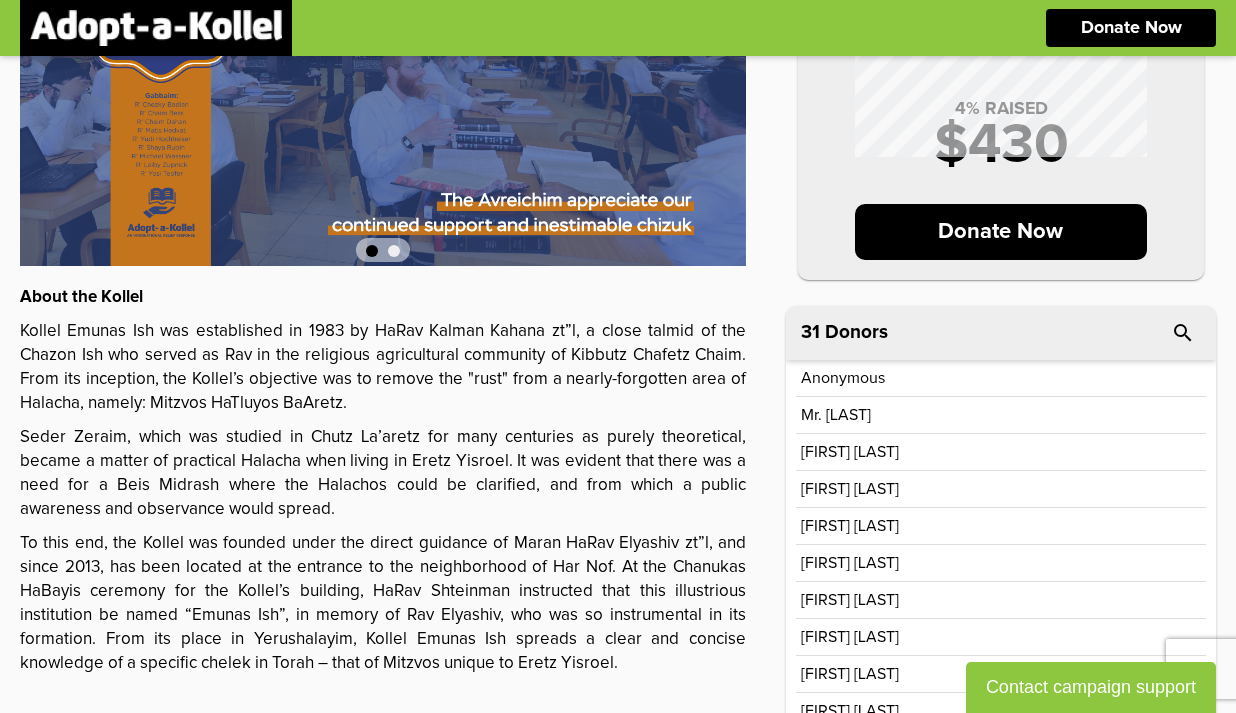 scroll, scrollTop: 300, scrollLeft: 0, axis: vertical 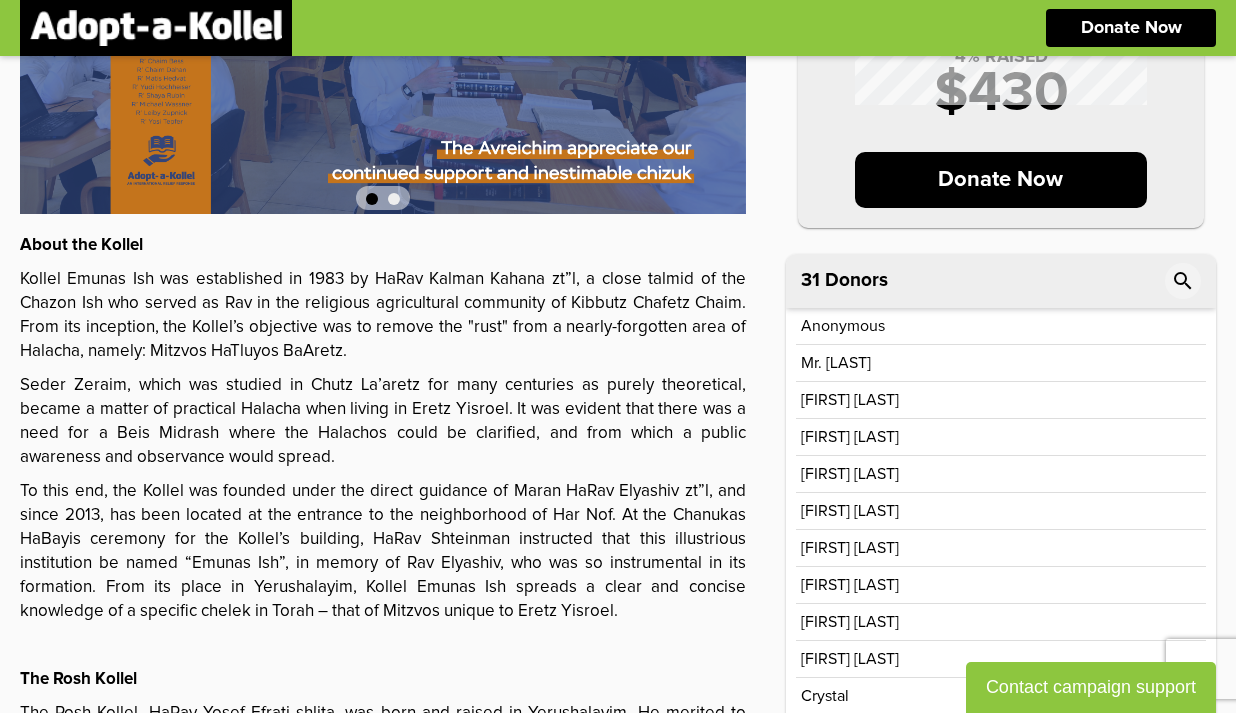 click on "search" at bounding box center (1183, 281) 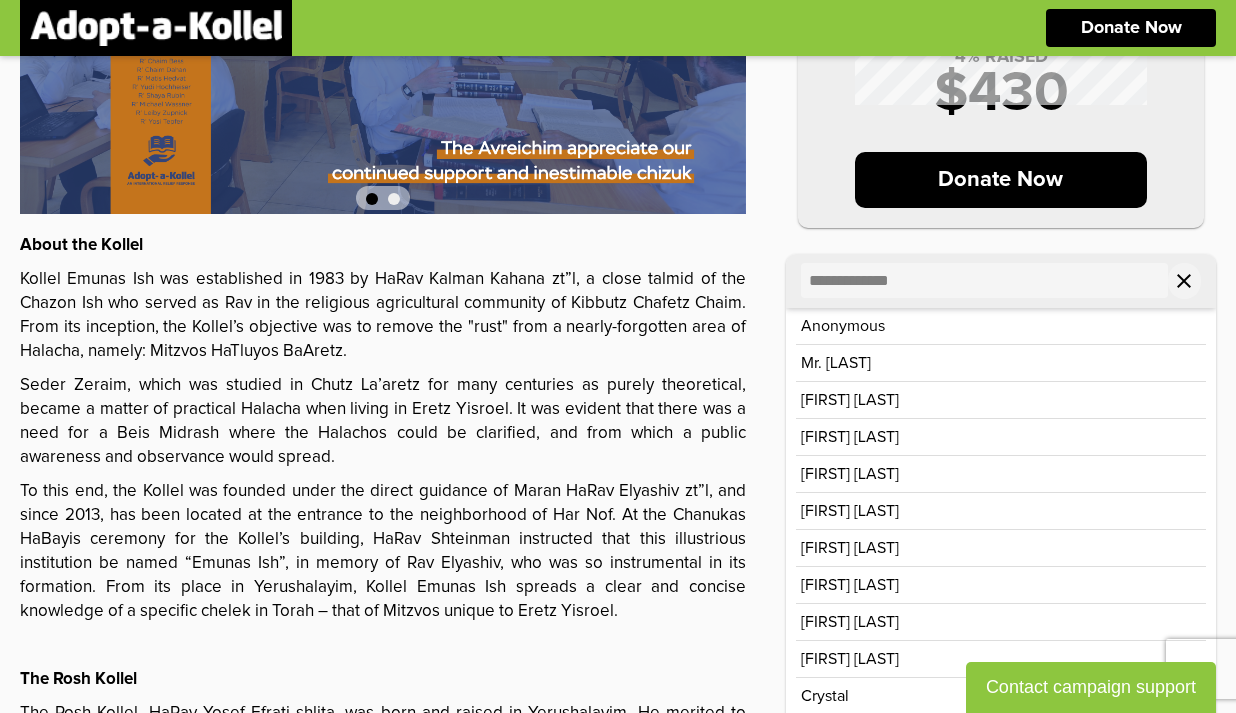 click on "close" at bounding box center [1184, 281] 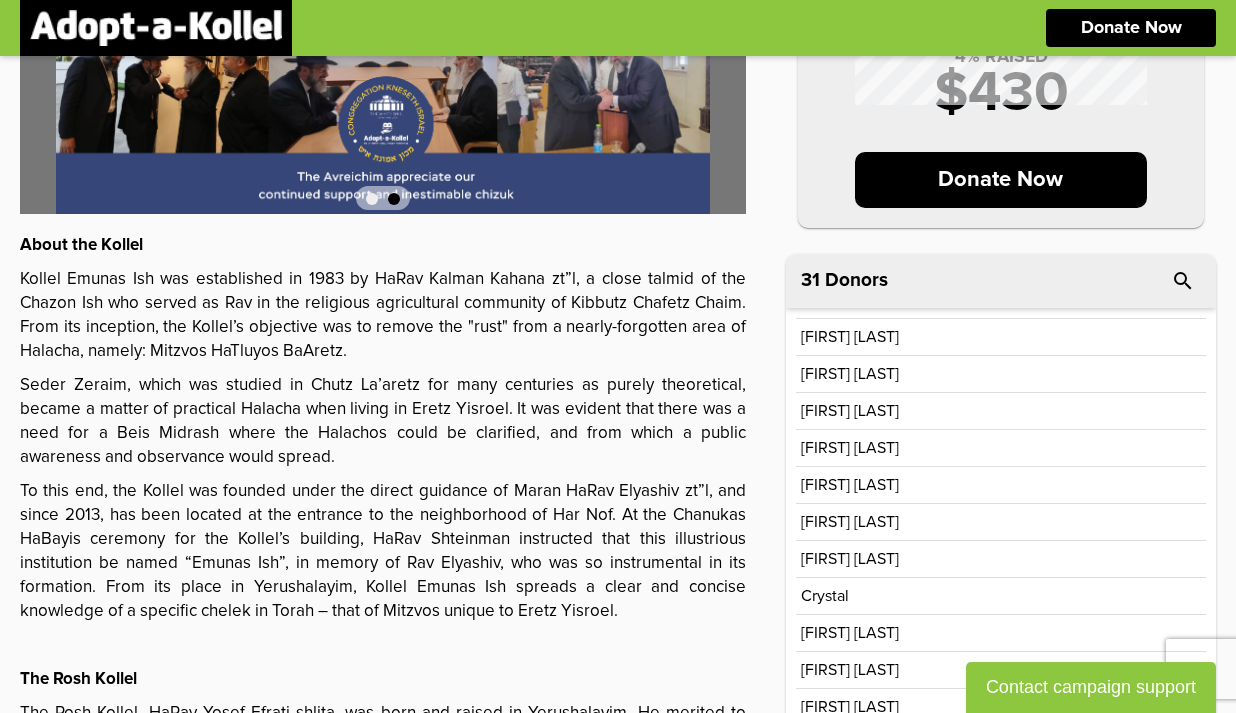scroll, scrollTop: 376, scrollLeft: 0, axis: vertical 